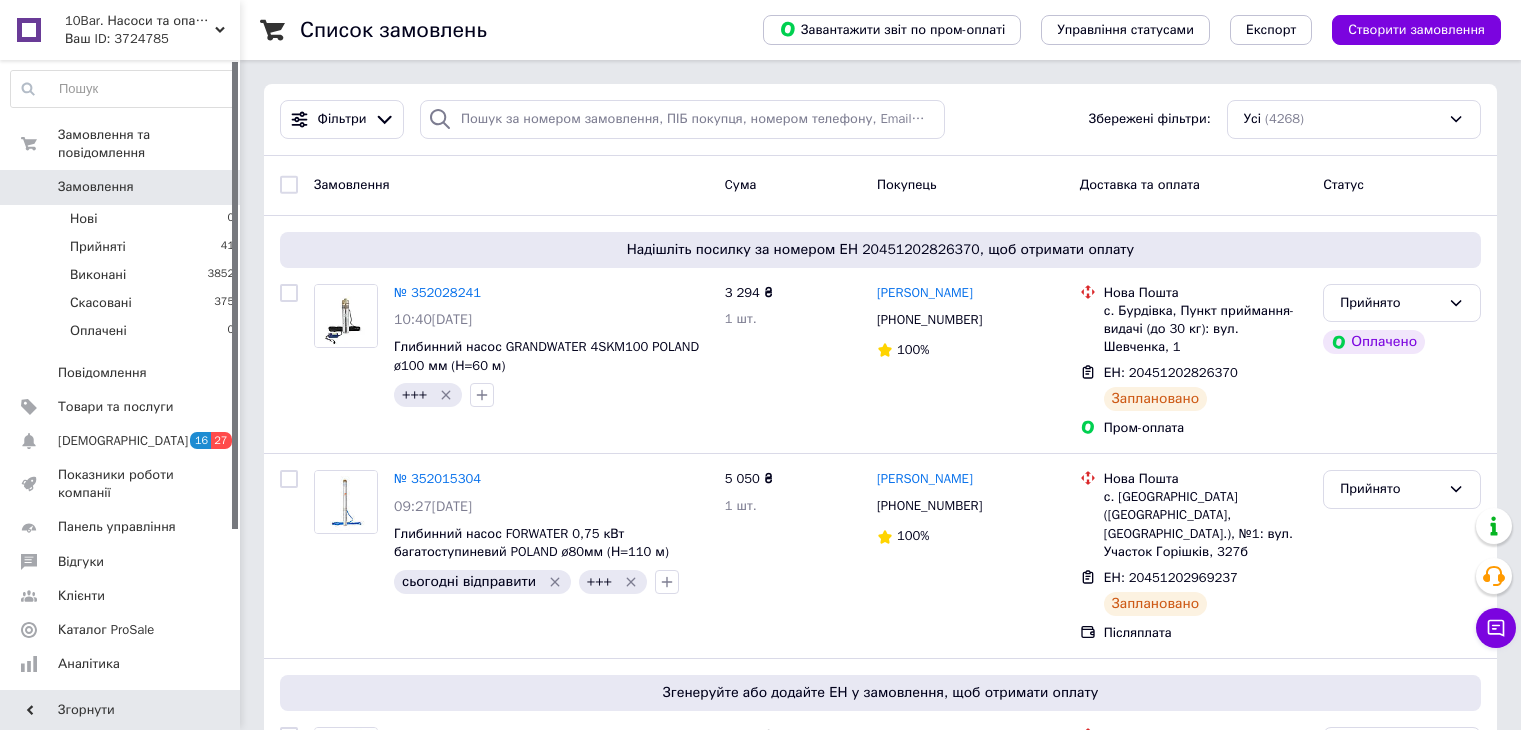 scroll, scrollTop: 300, scrollLeft: 0, axis: vertical 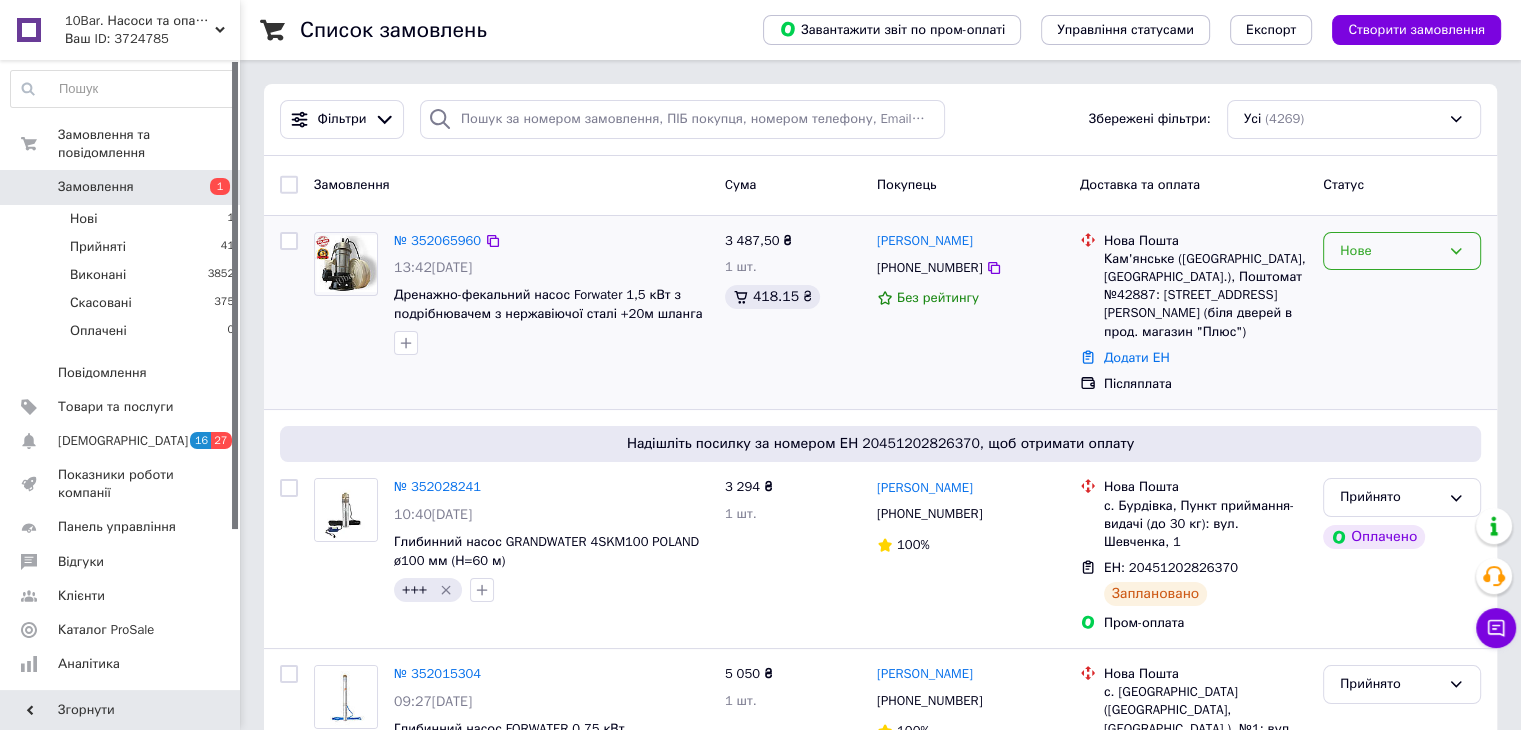 click on "Нове" at bounding box center [1390, 251] 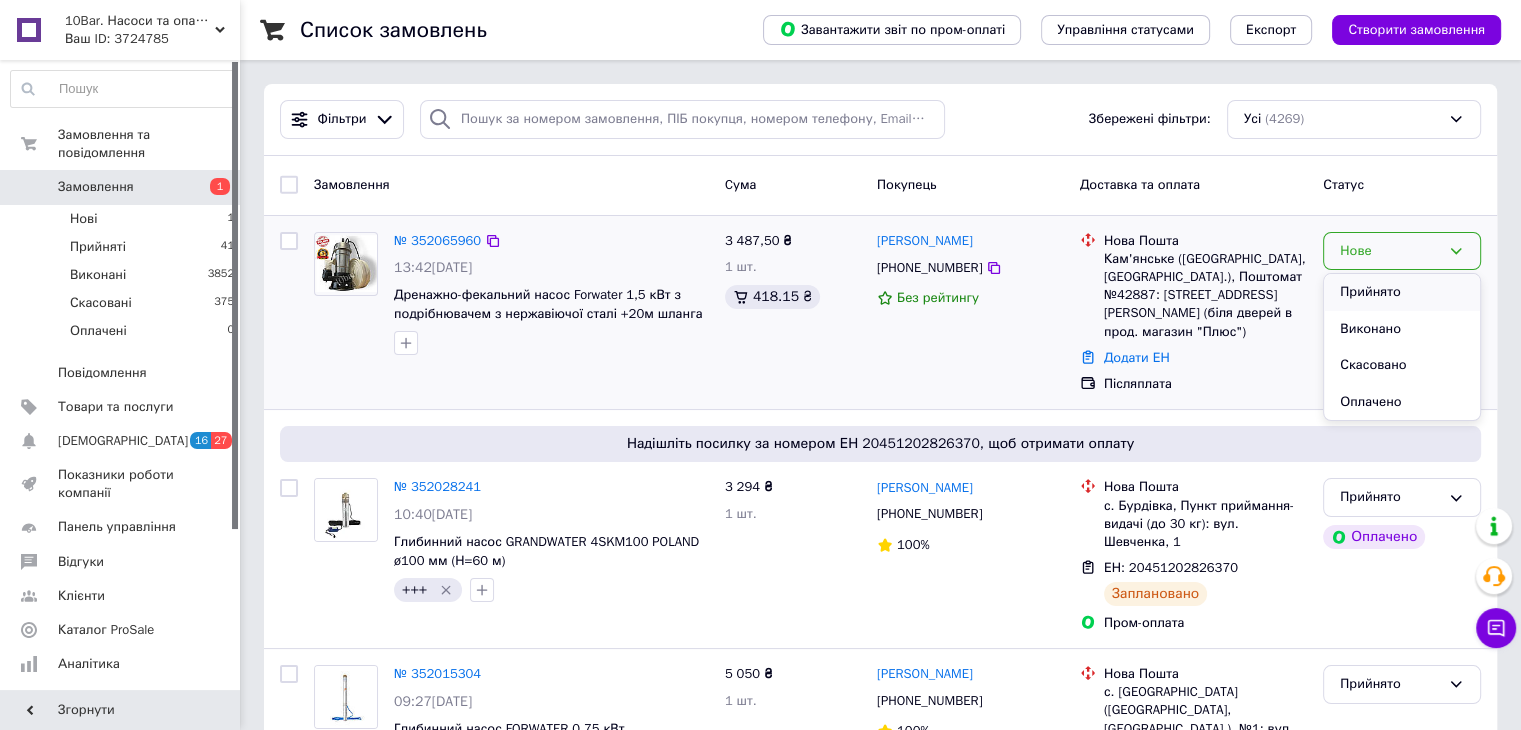 click on "Прийнято" at bounding box center [1402, 292] 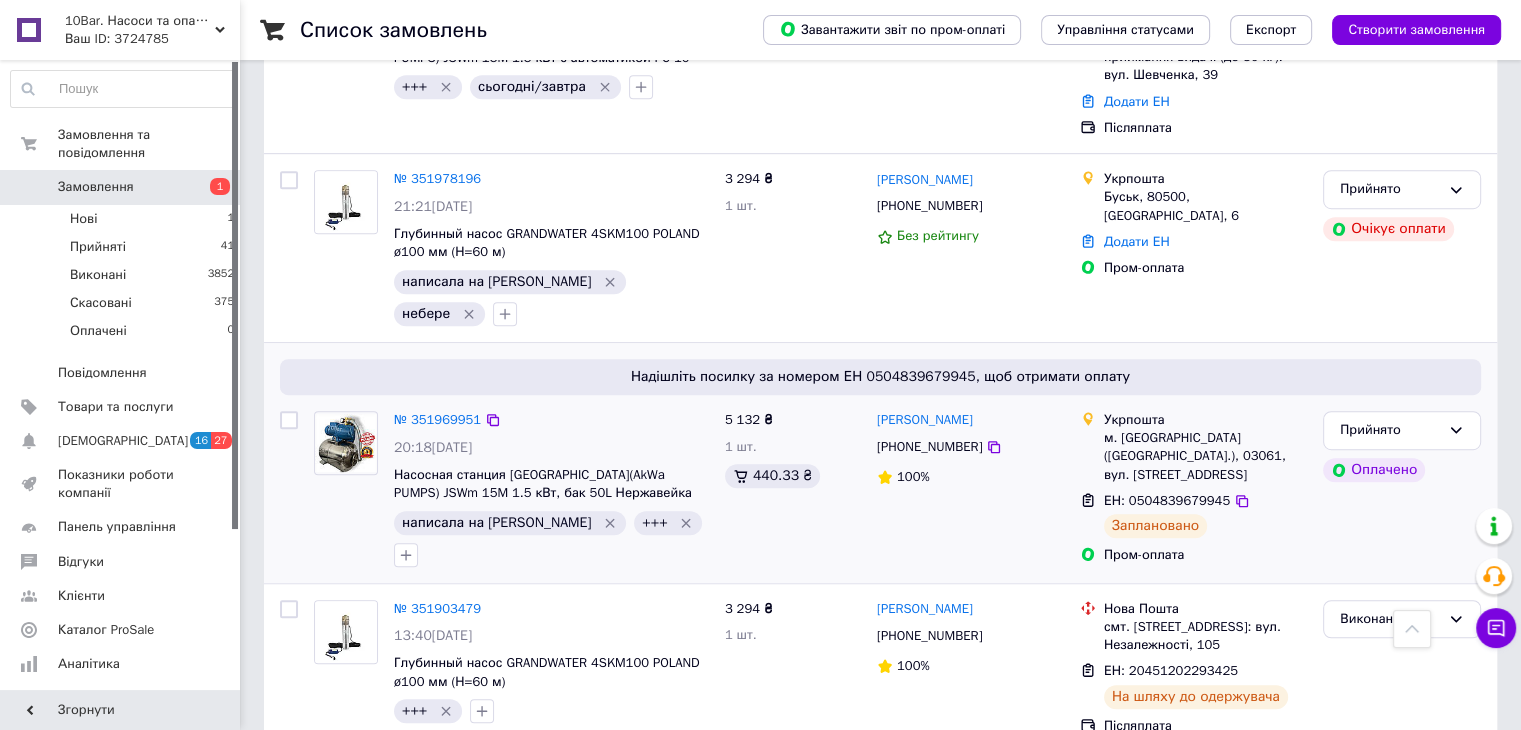 scroll, scrollTop: 1100, scrollLeft: 0, axis: vertical 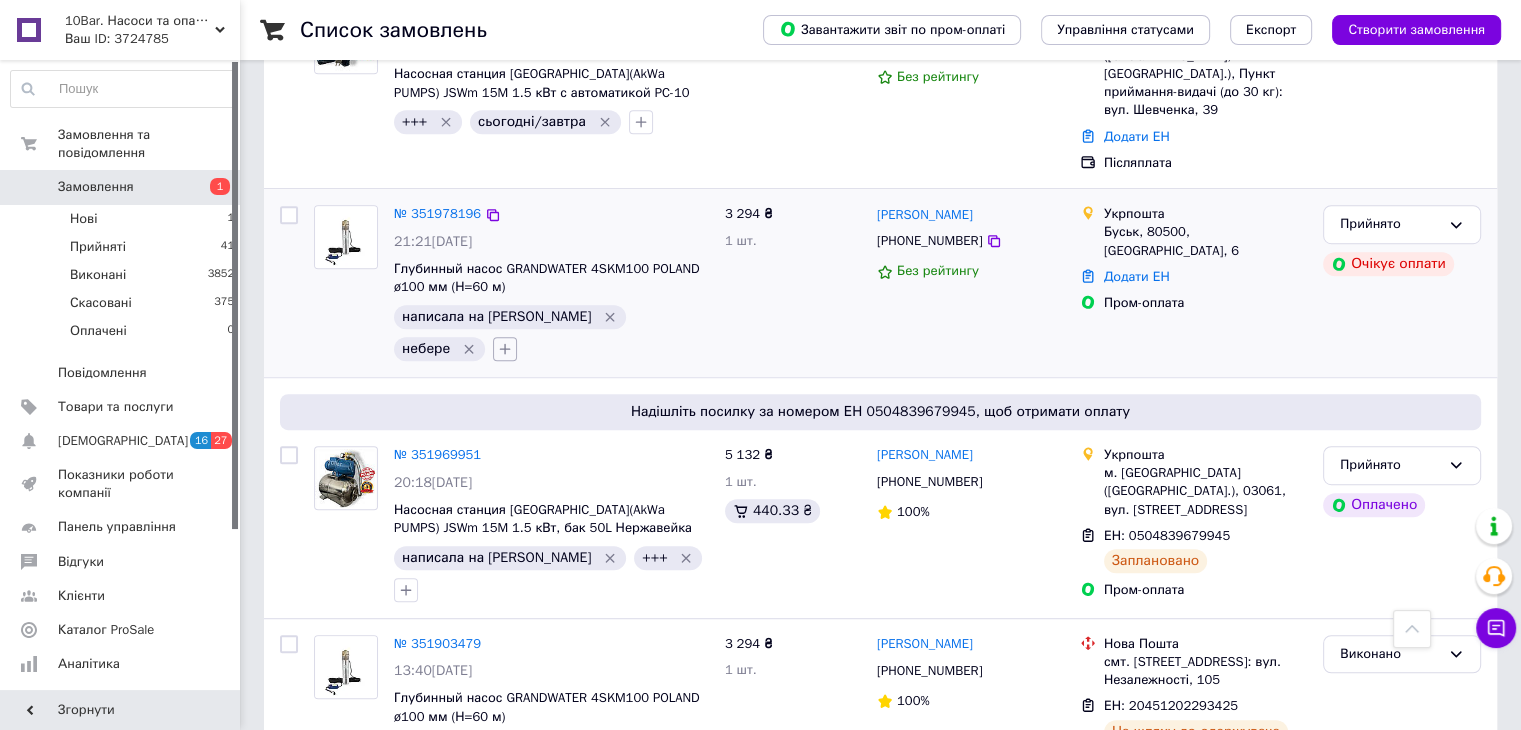 click 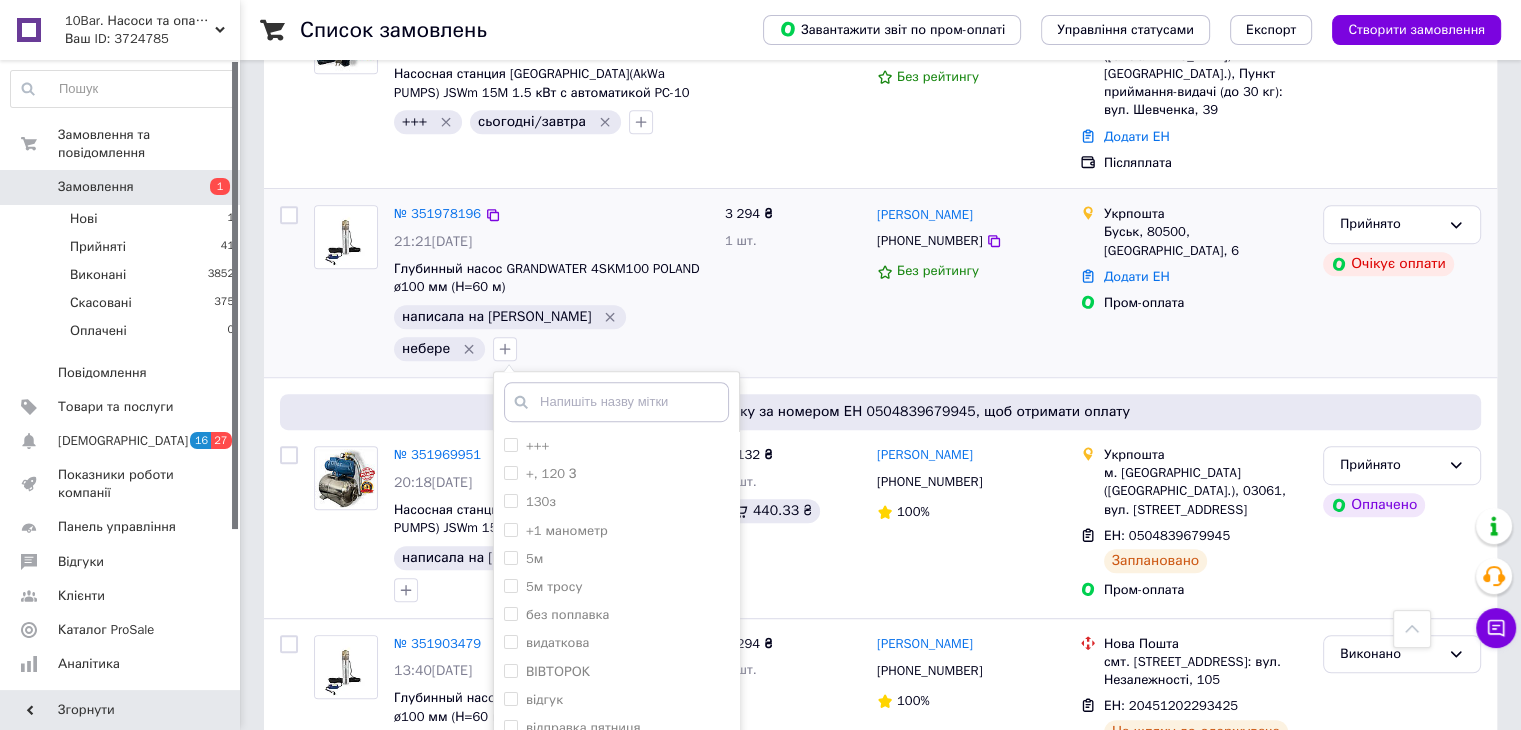 click at bounding box center [616, 402] 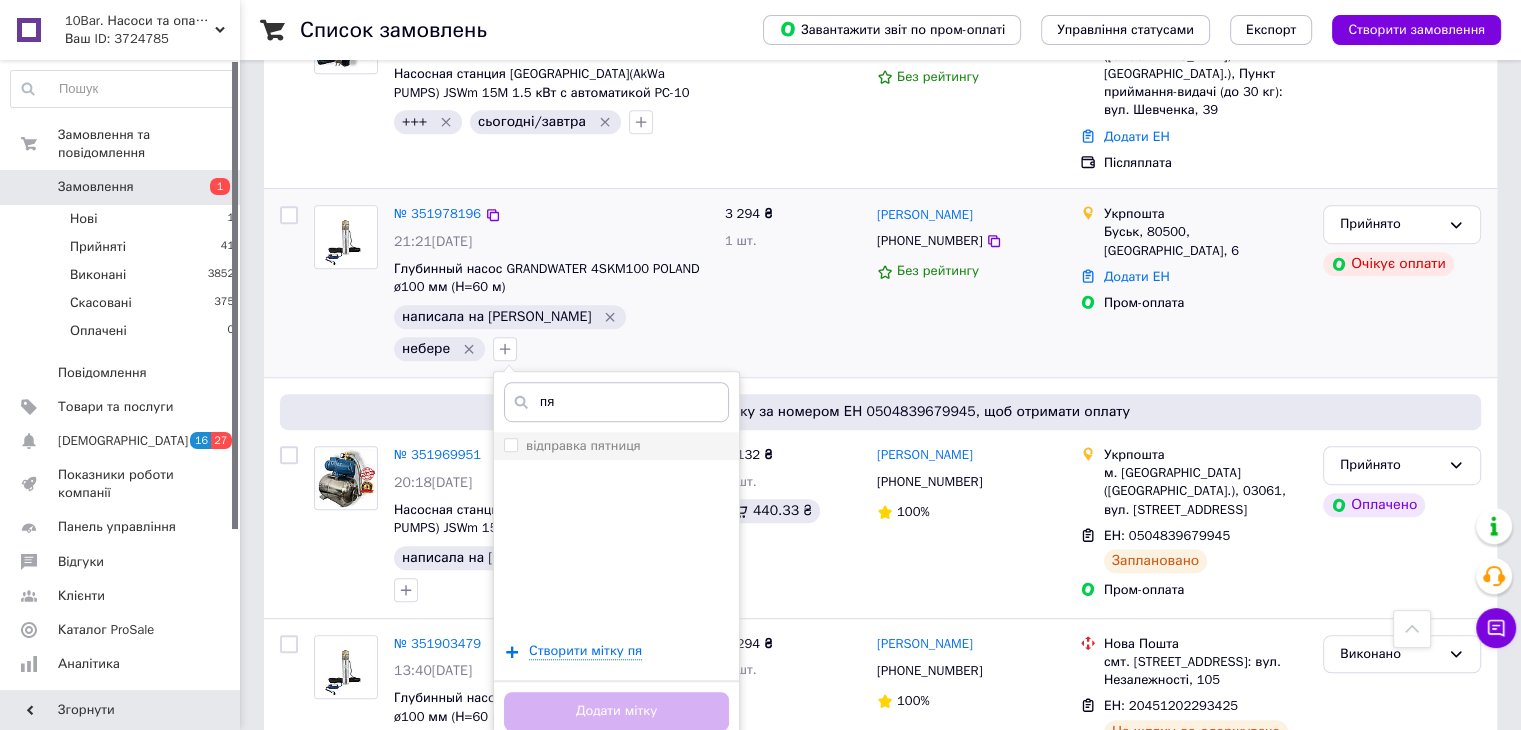 type on "пя" 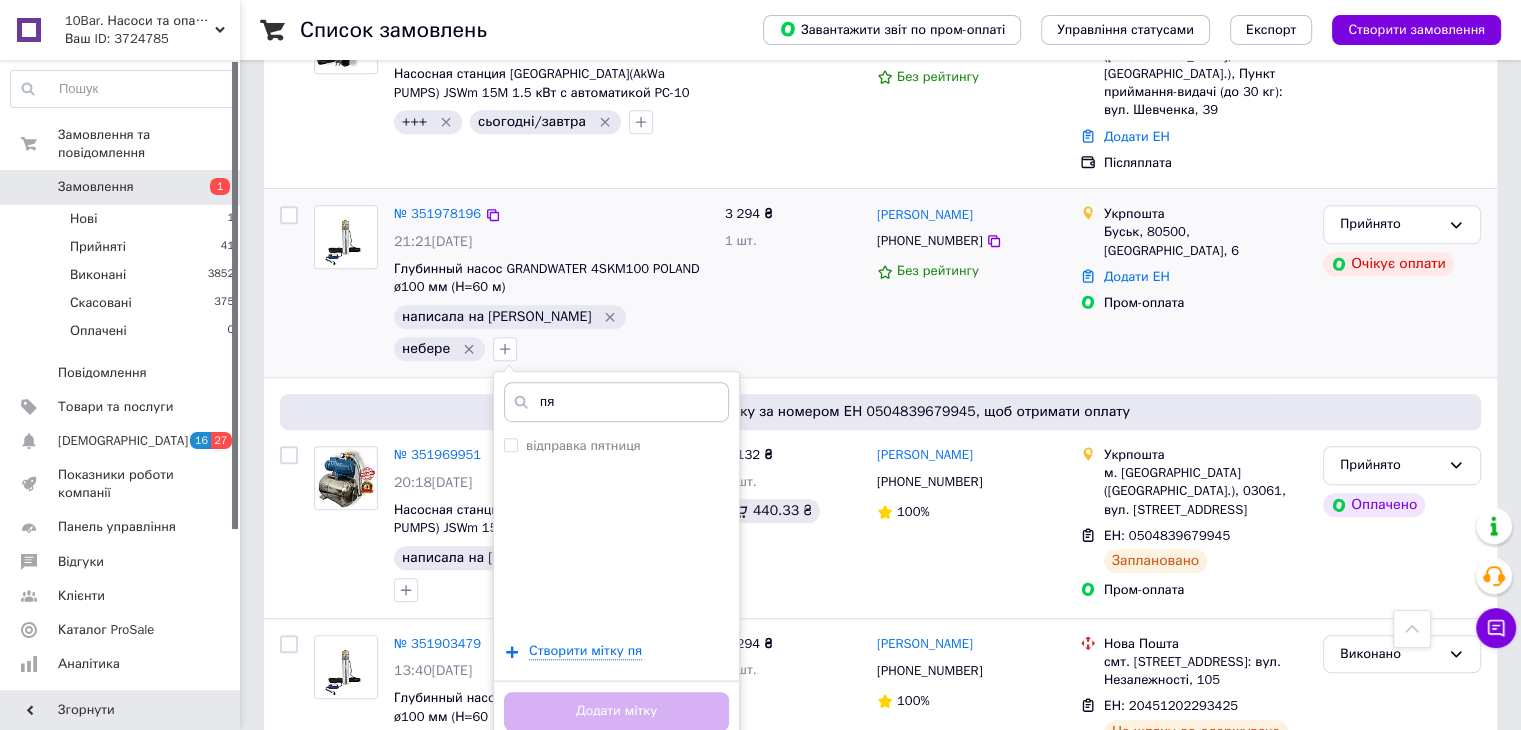 drag, startPoint x: 774, startPoint y: 321, endPoint x: 799, endPoint y: 432, distance: 113.78049 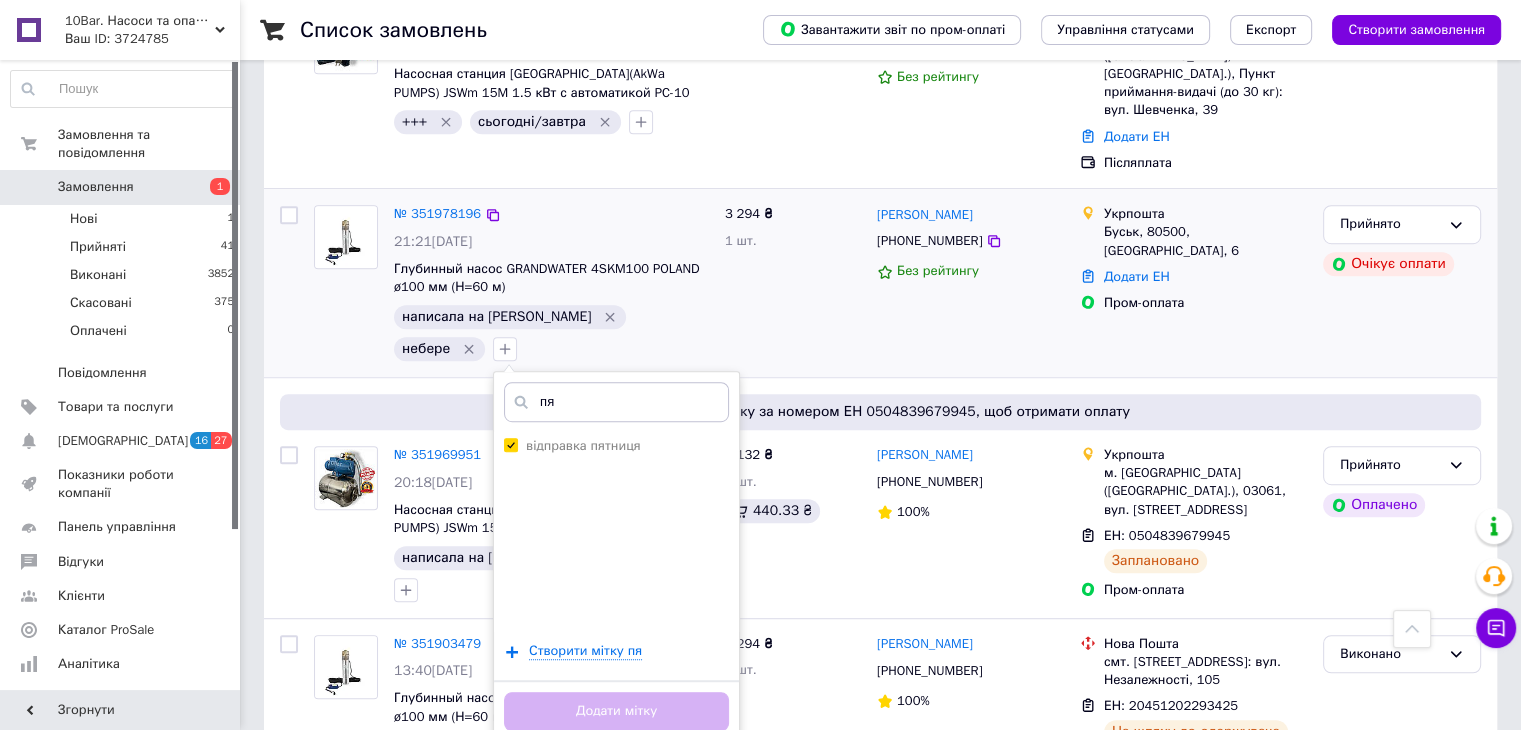 checkbox on "true" 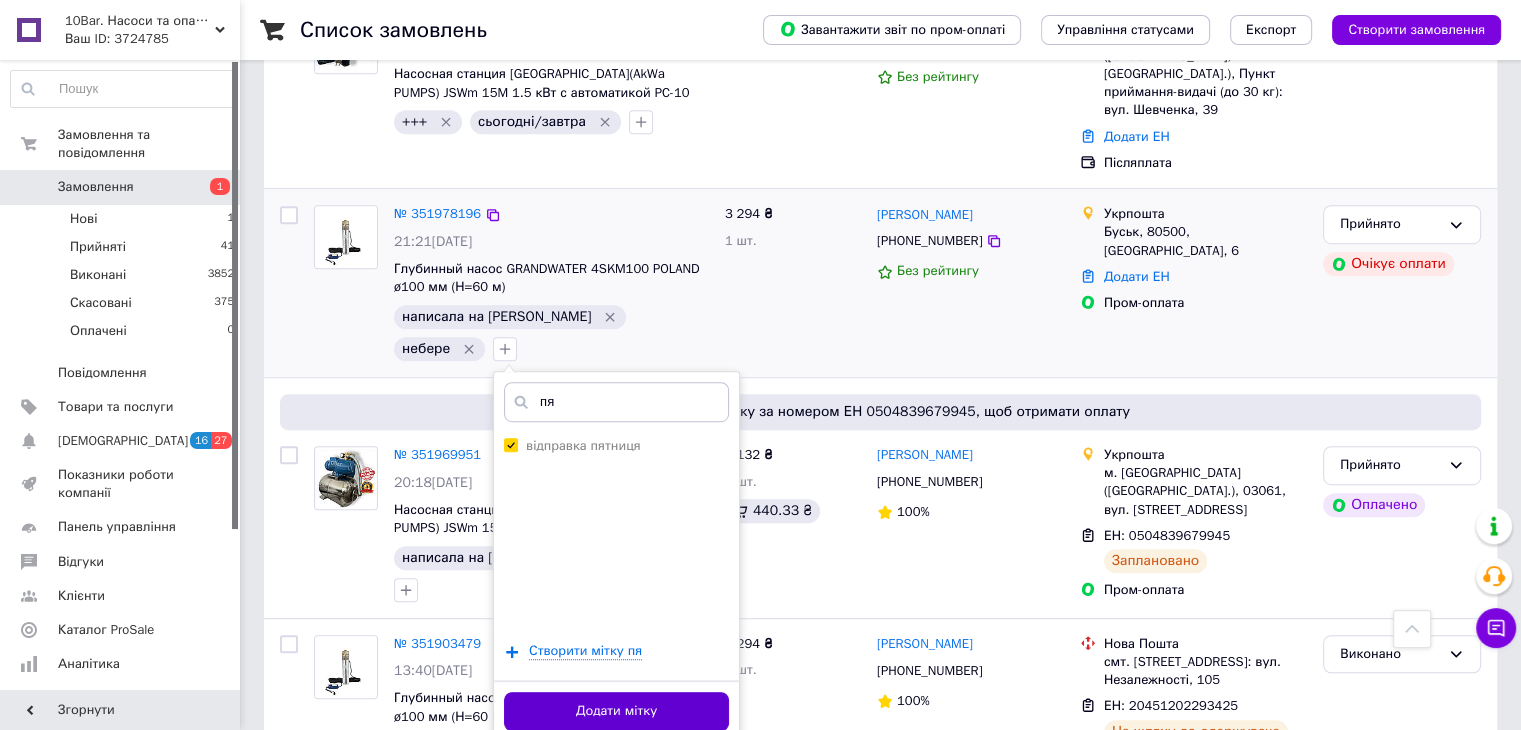 click on "Додати мітку" at bounding box center [616, 711] 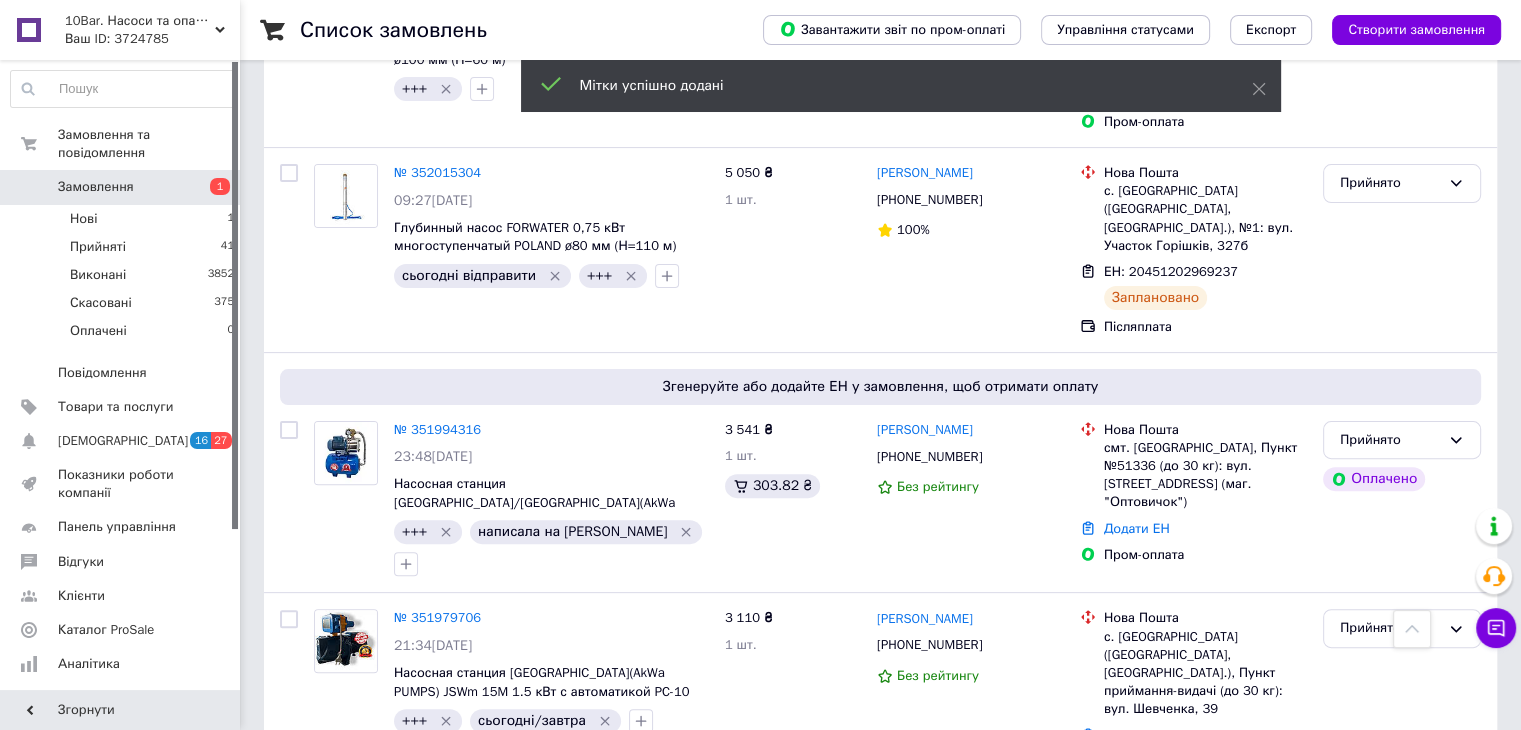 scroll, scrollTop: 500, scrollLeft: 0, axis: vertical 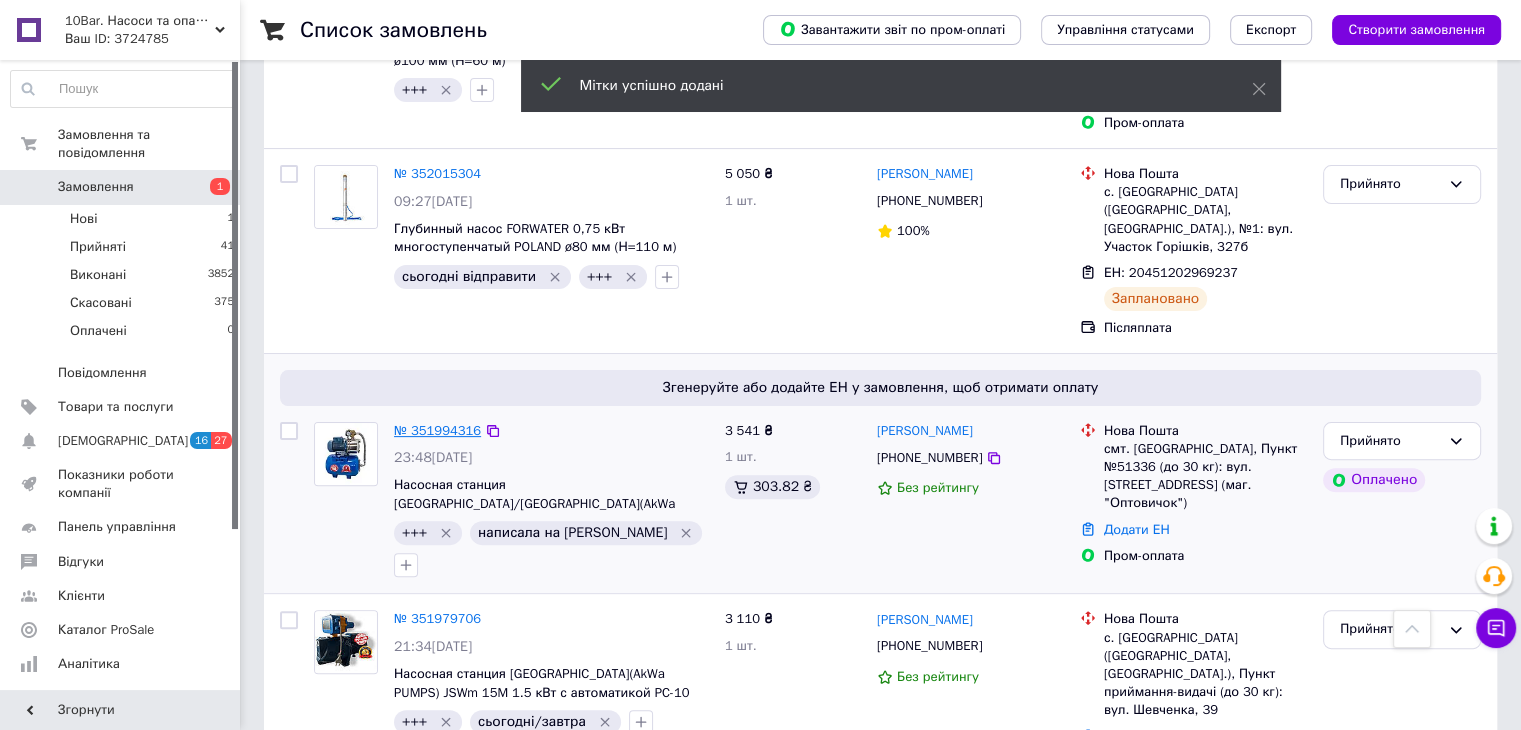 click on "№ 351994316" at bounding box center [437, 430] 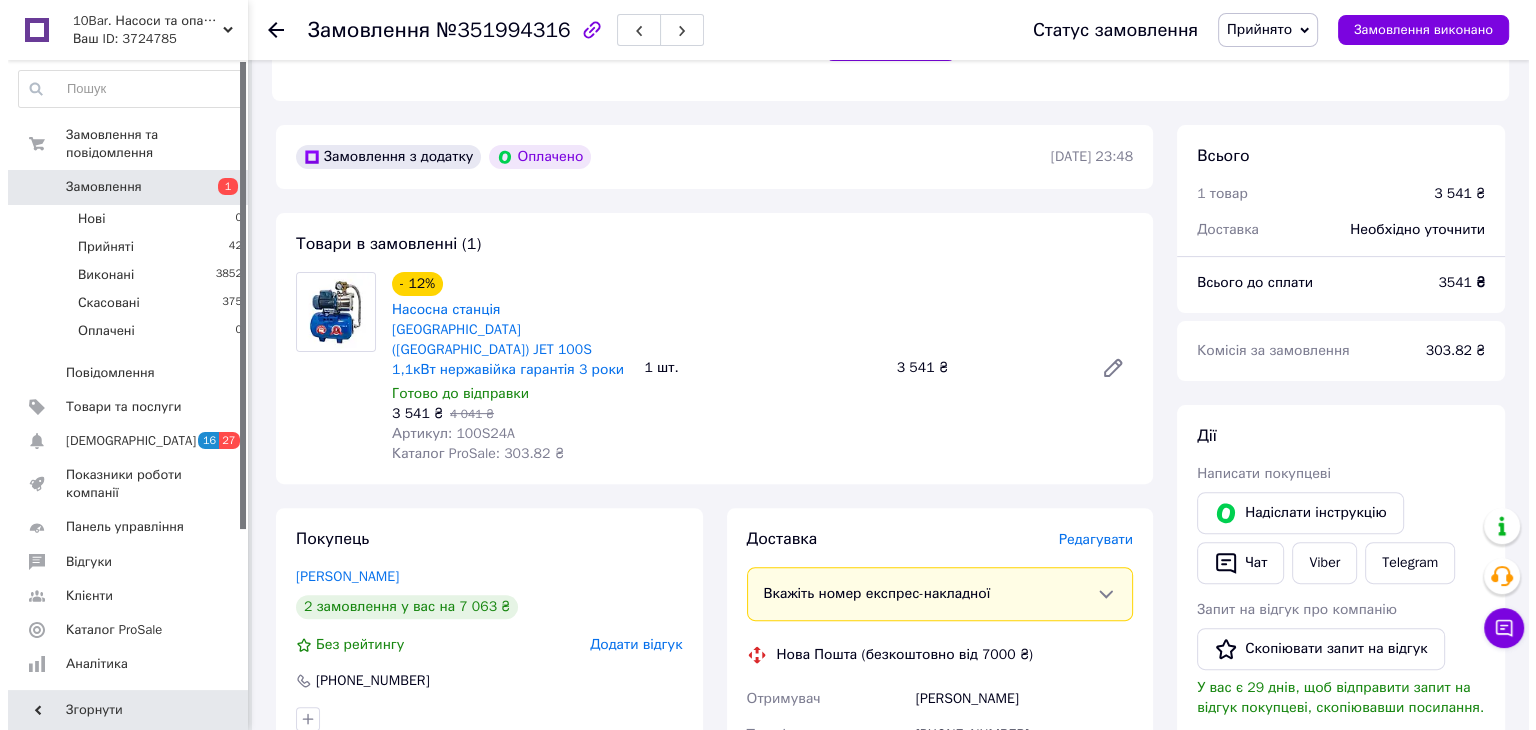 scroll, scrollTop: 653, scrollLeft: 0, axis: vertical 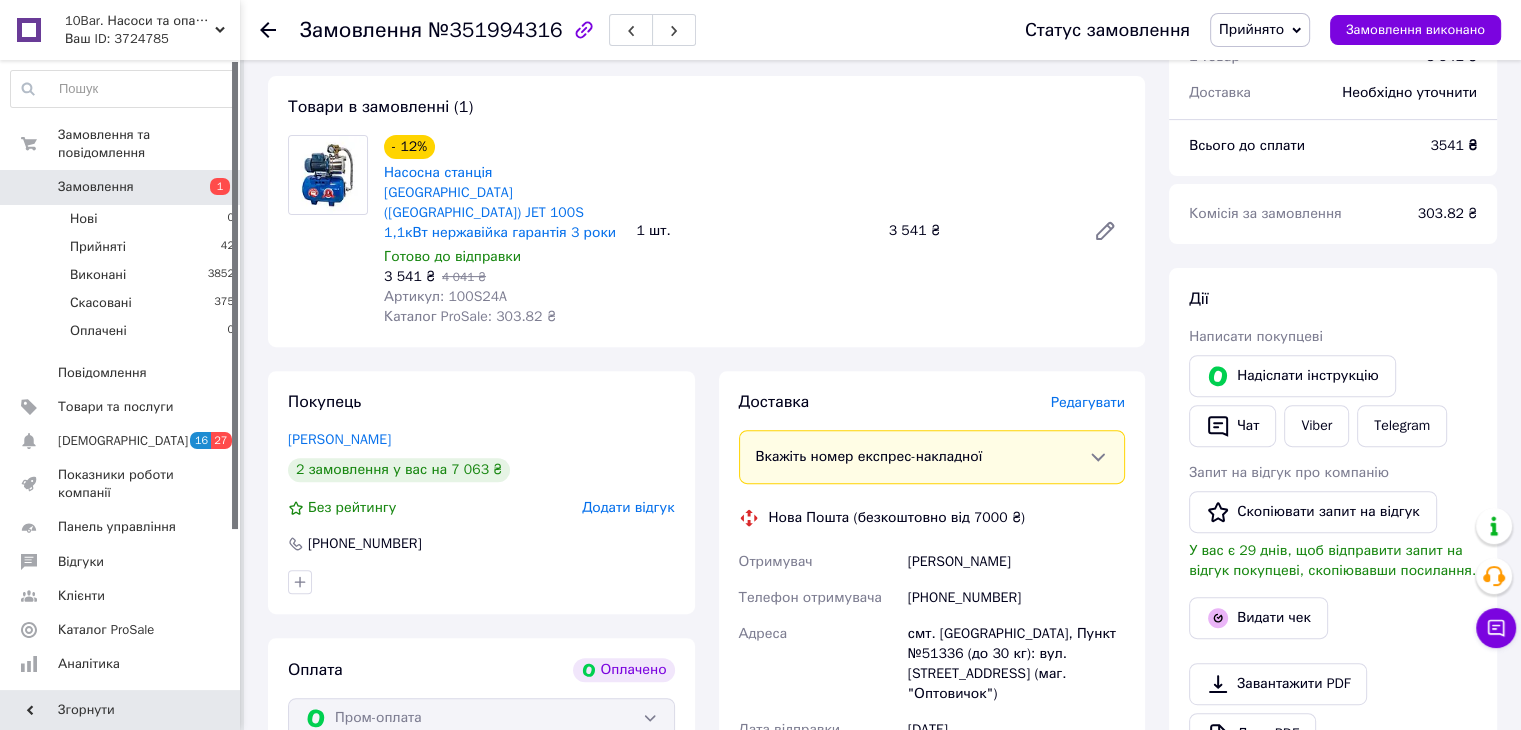 click on "Редагувати" at bounding box center [1088, 402] 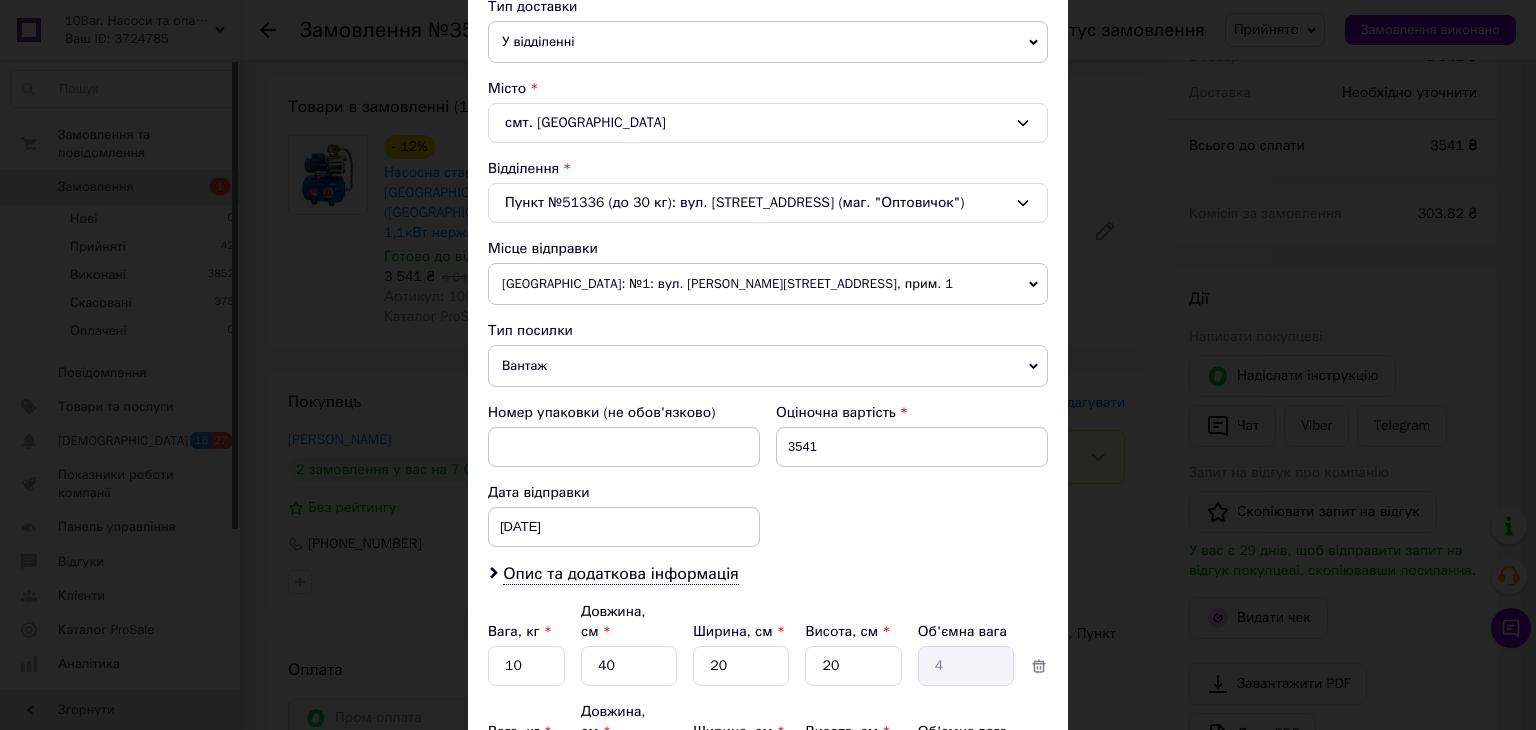 scroll, scrollTop: 472, scrollLeft: 0, axis: vertical 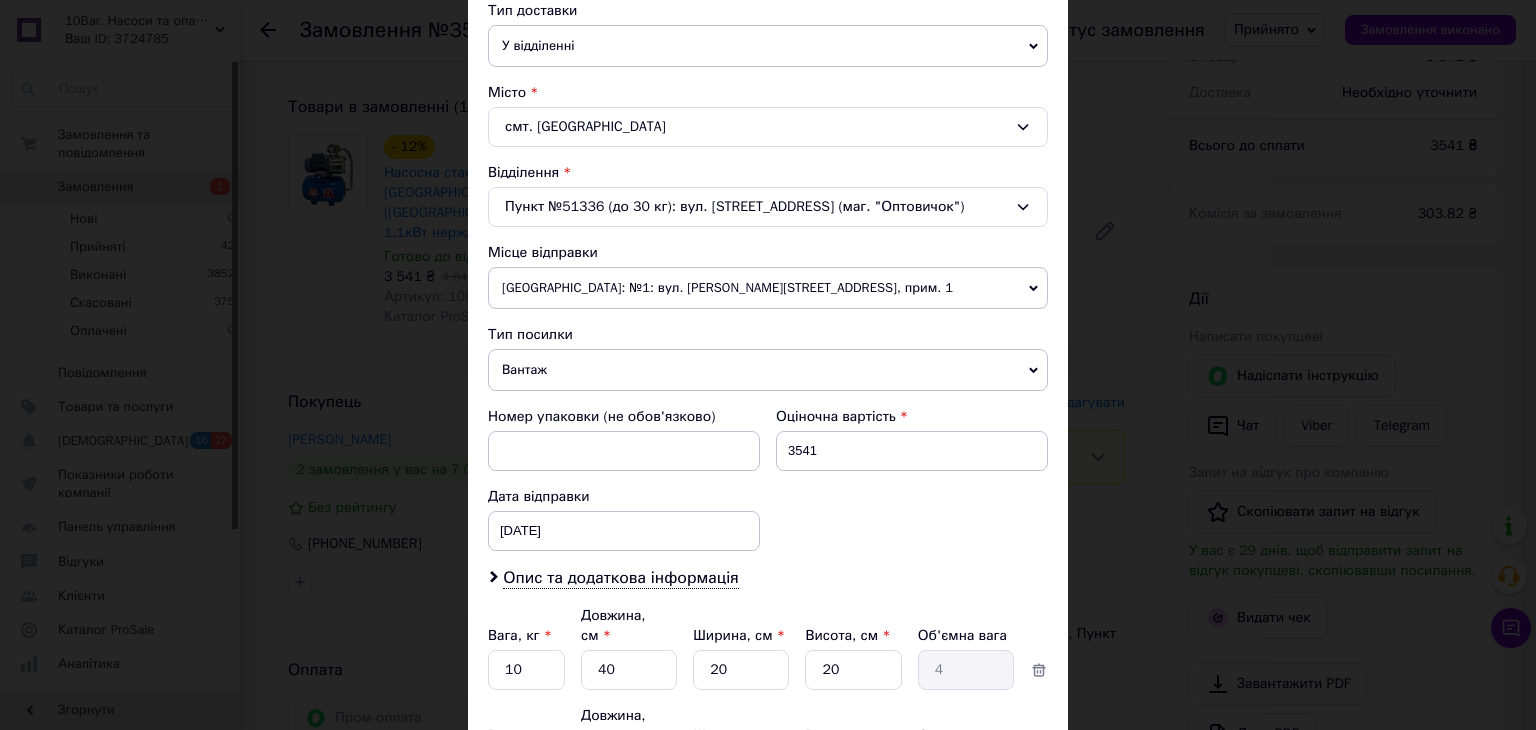 click on "Пункт №51336 (до 30 кг): вул. Зарічна, 5 (маг. "Оптовичок")" at bounding box center (768, 207) 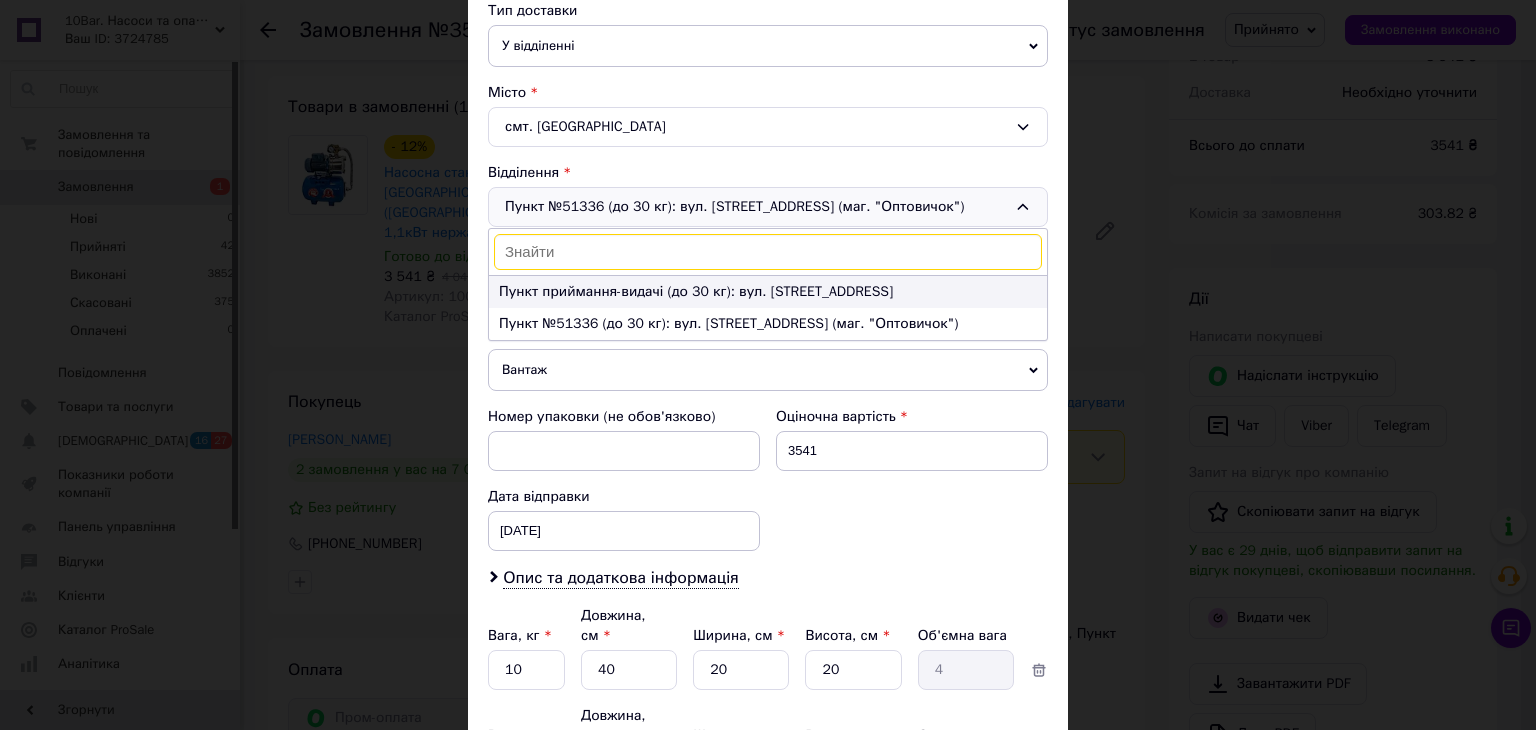 click on "Пункт приймання-видачі (до 30 кг): вул. Зарічна, 3" at bounding box center [768, 292] 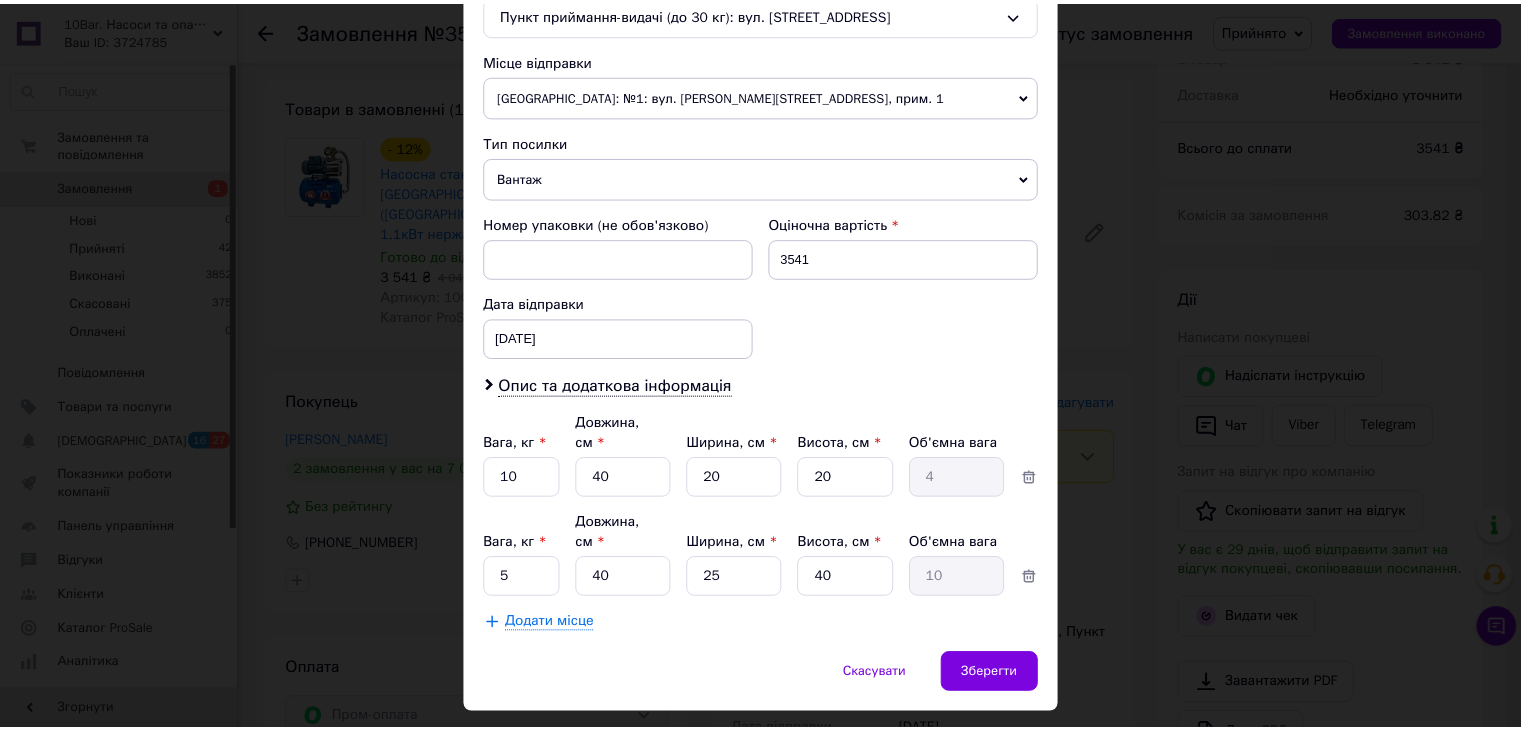 scroll, scrollTop: 672, scrollLeft: 0, axis: vertical 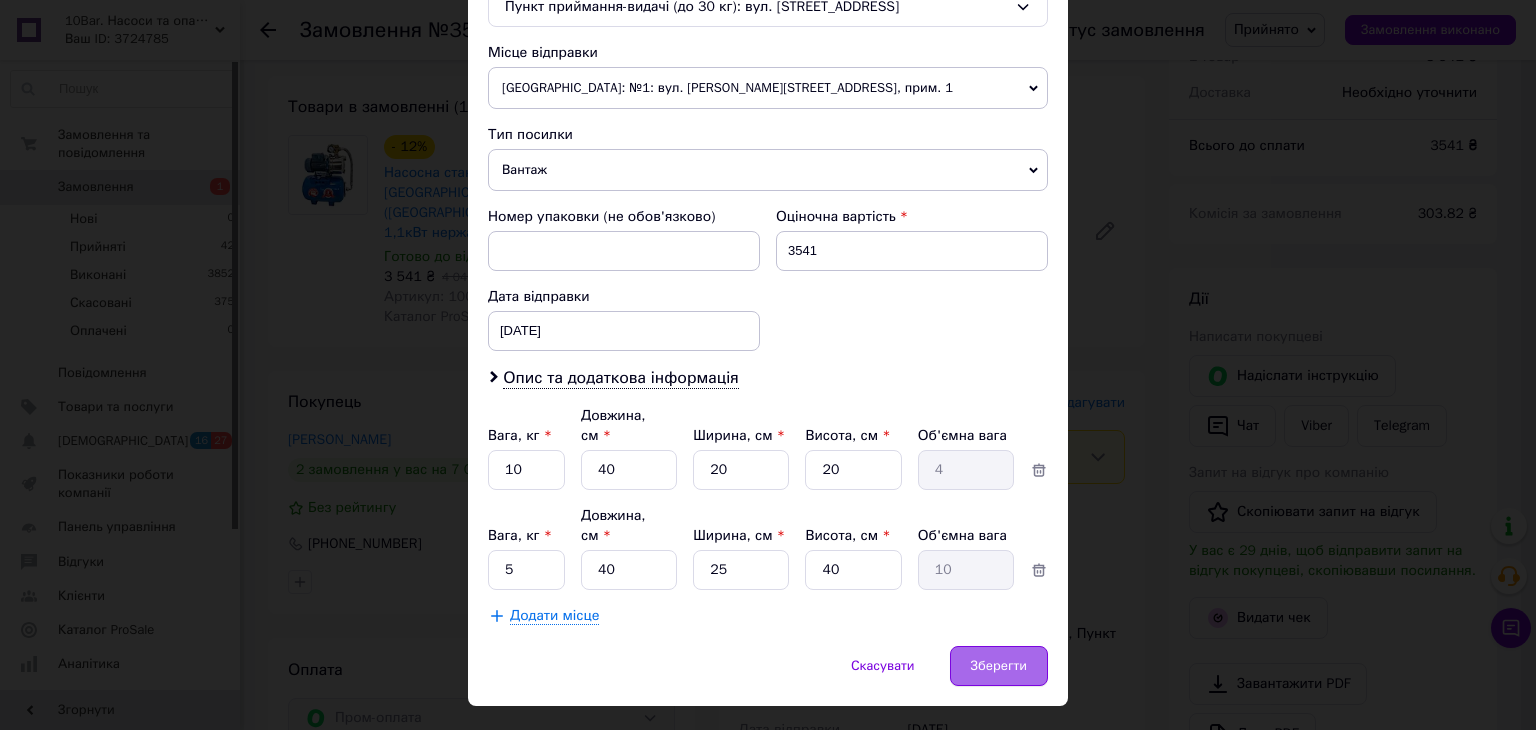 click on "Зберегти" at bounding box center (999, 666) 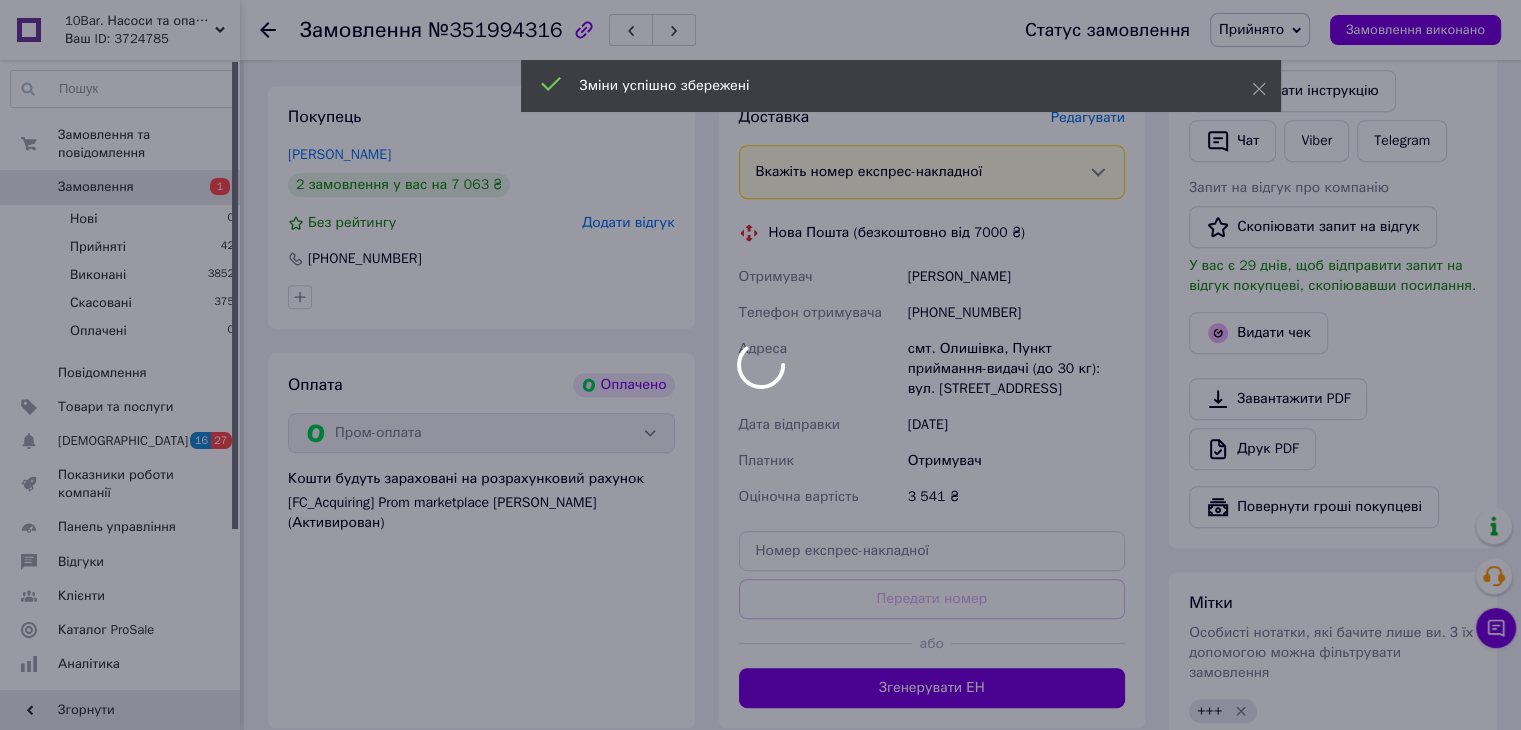 scroll, scrollTop: 953, scrollLeft: 0, axis: vertical 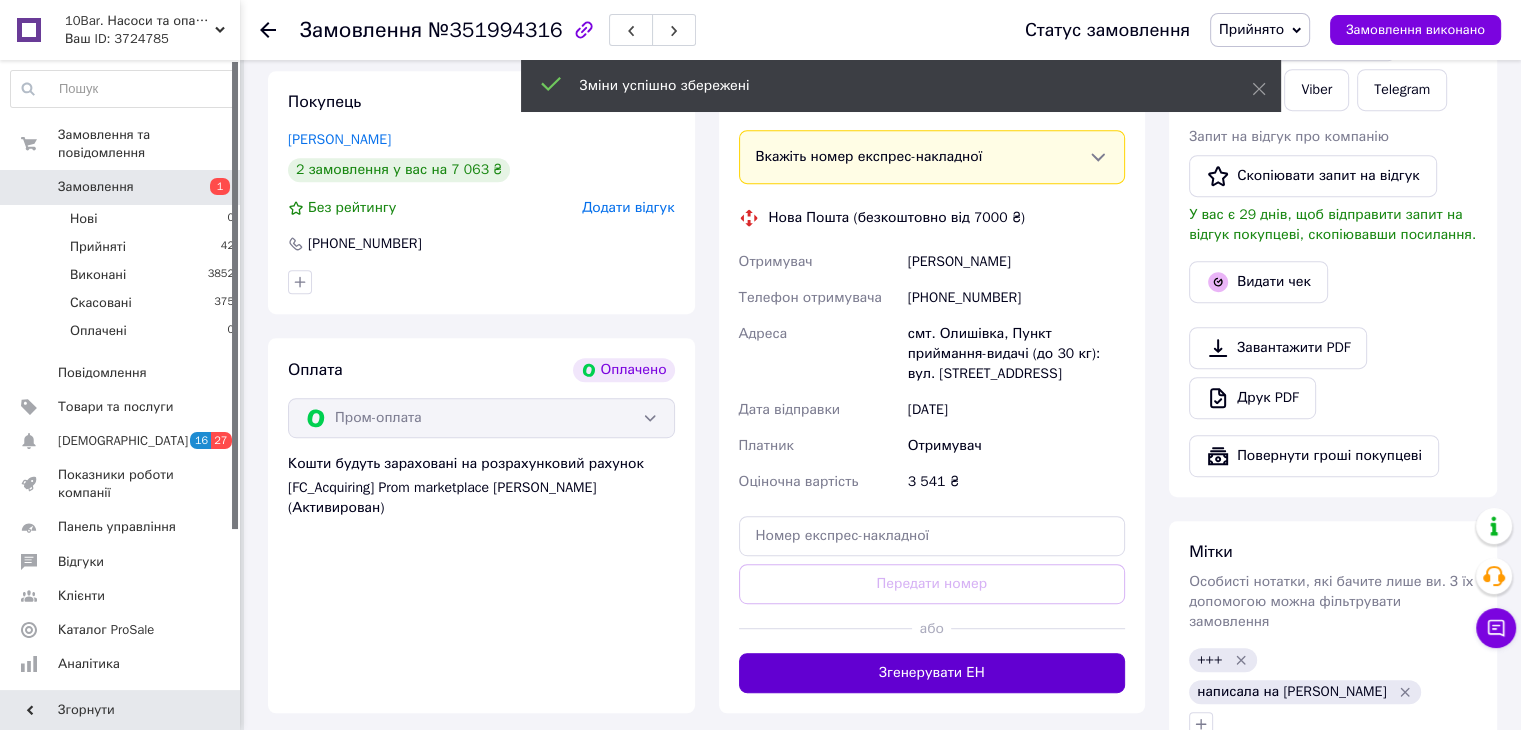 click on "Згенерувати ЕН" at bounding box center (932, 673) 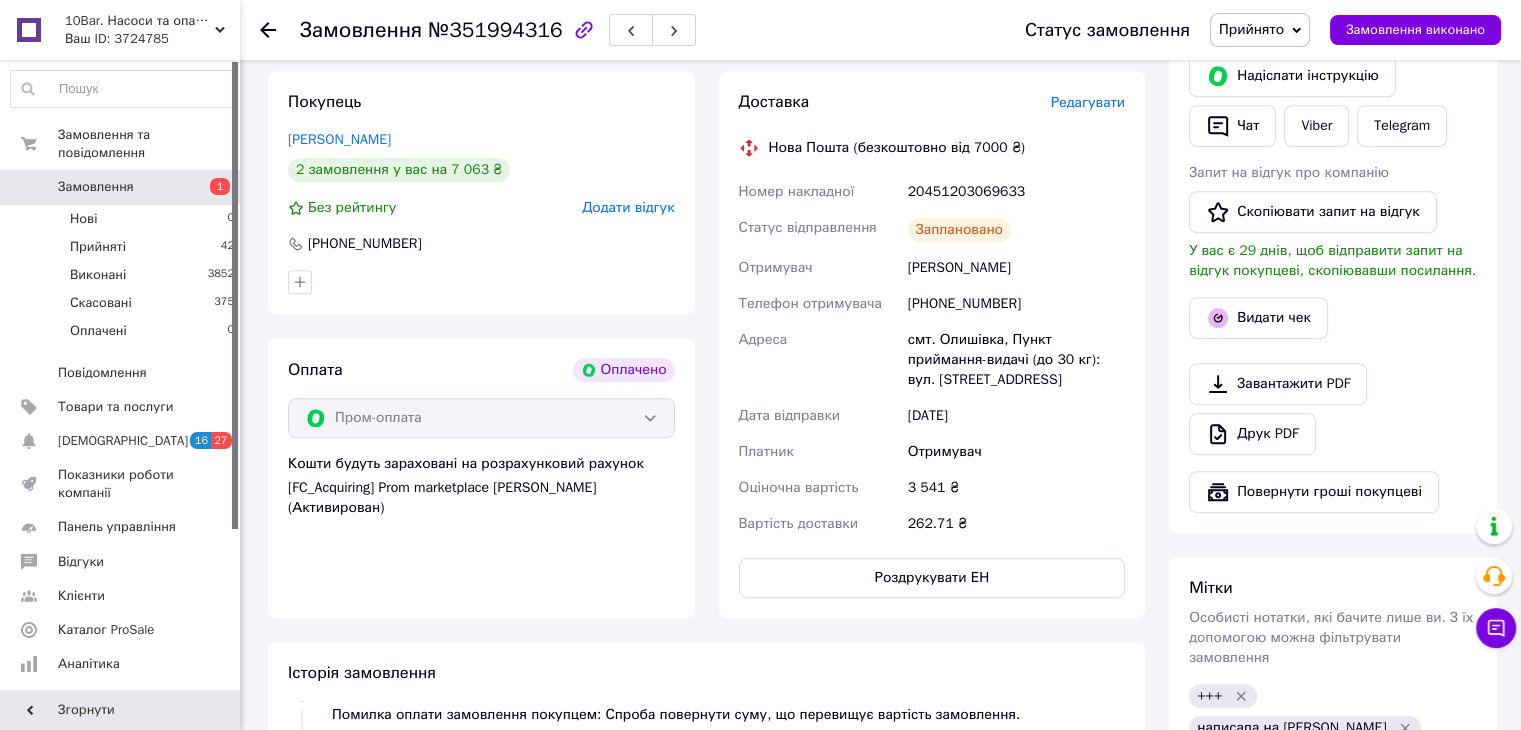 scroll, scrollTop: 112, scrollLeft: 0, axis: vertical 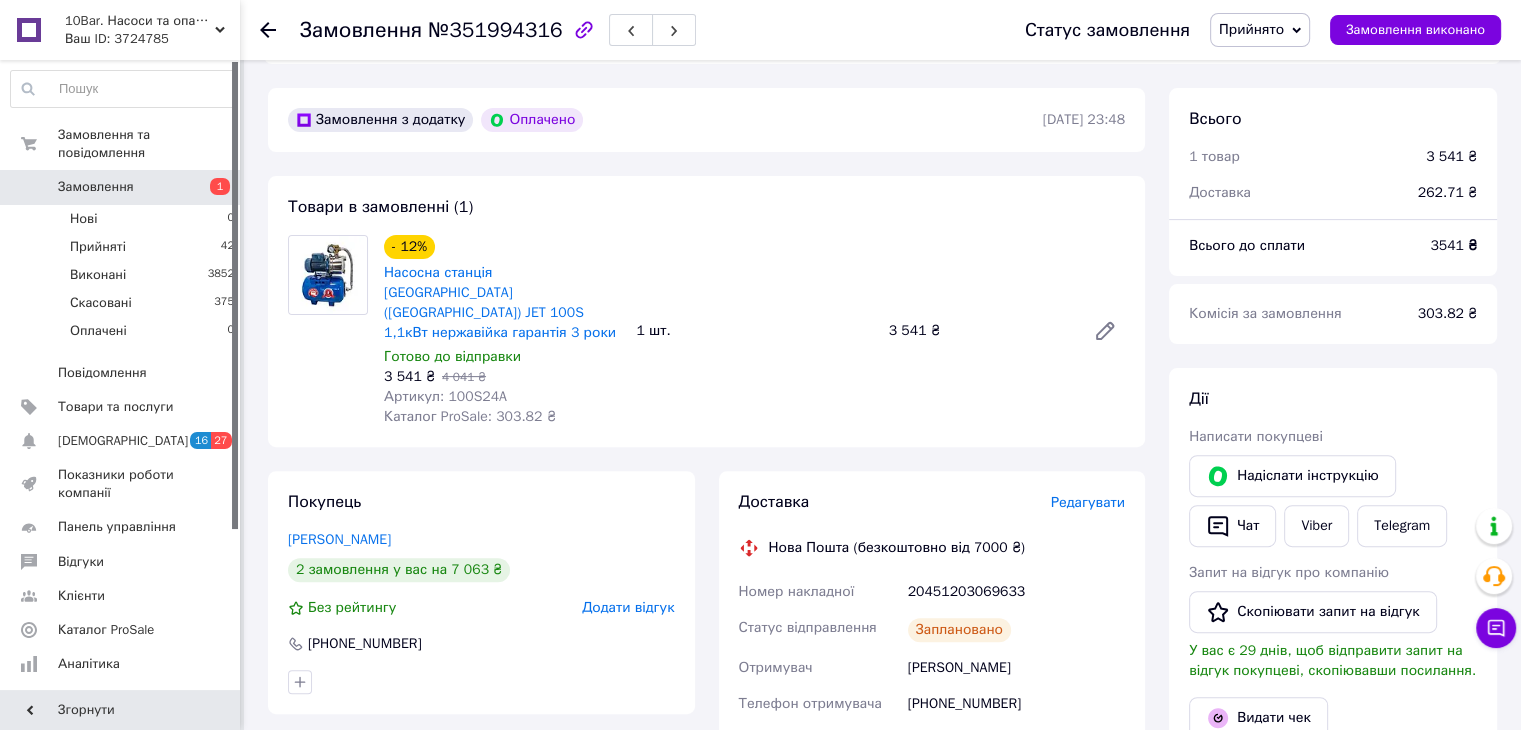 click on "Замовлення" at bounding box center (121, 187) 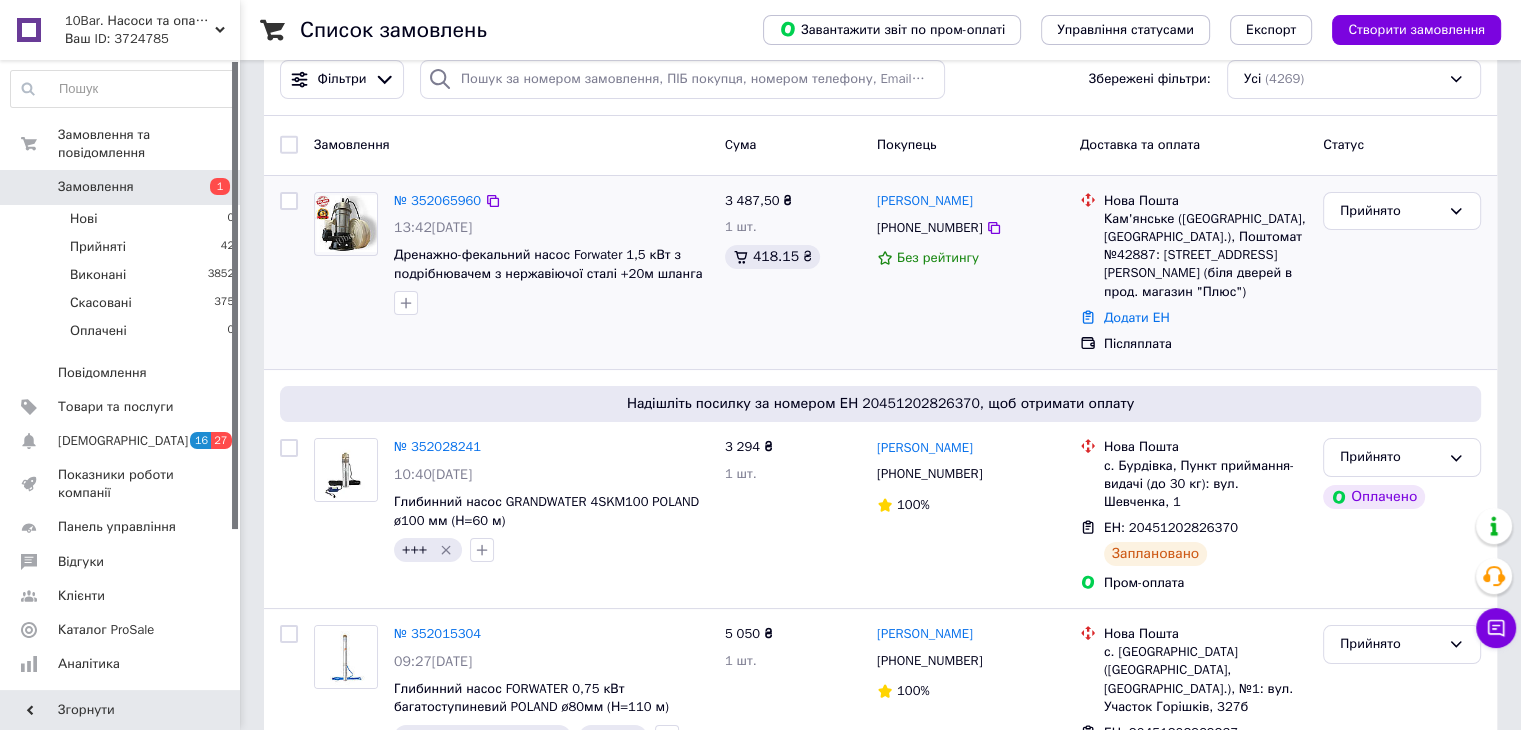 scroll, scrollTop: 0, scrollLeft: 0, axis: both 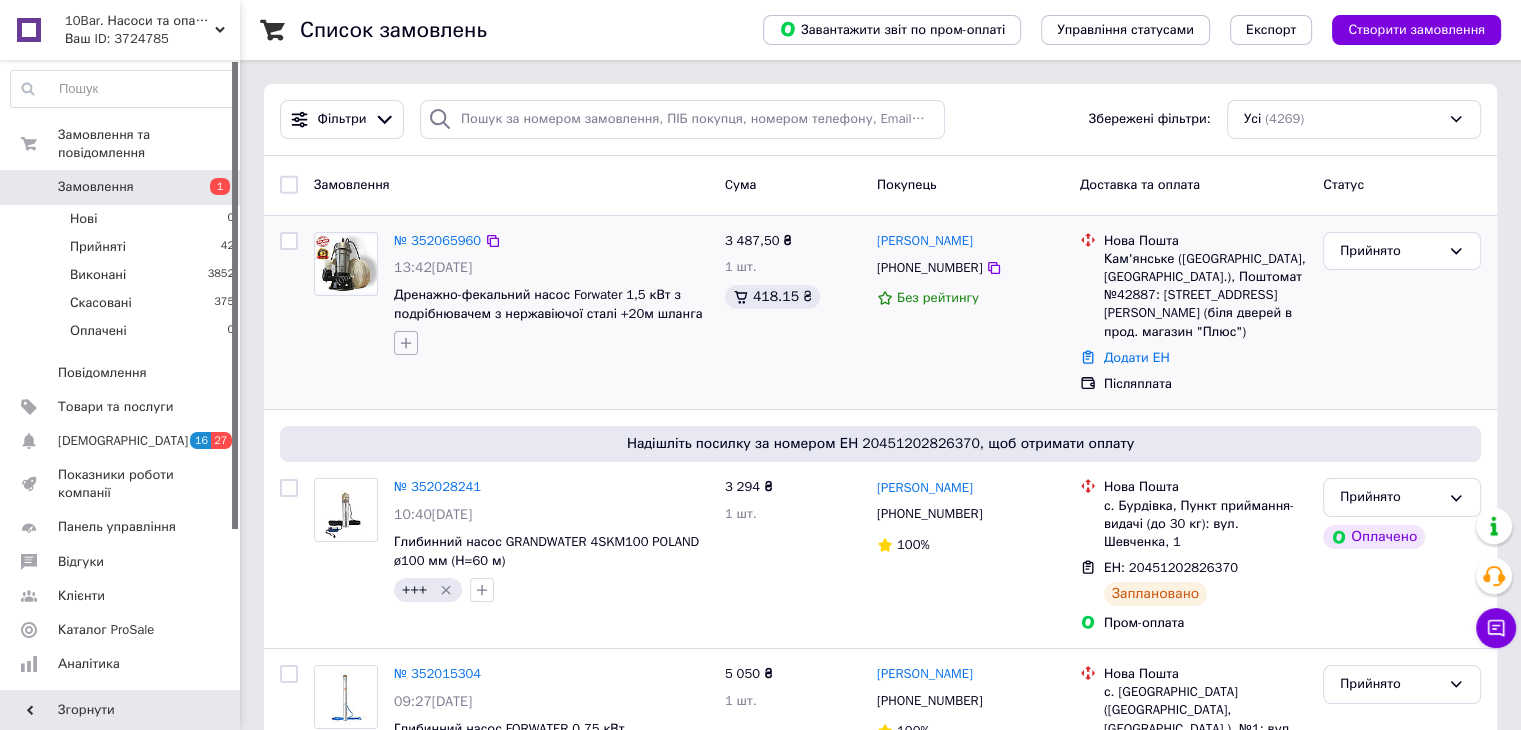 click 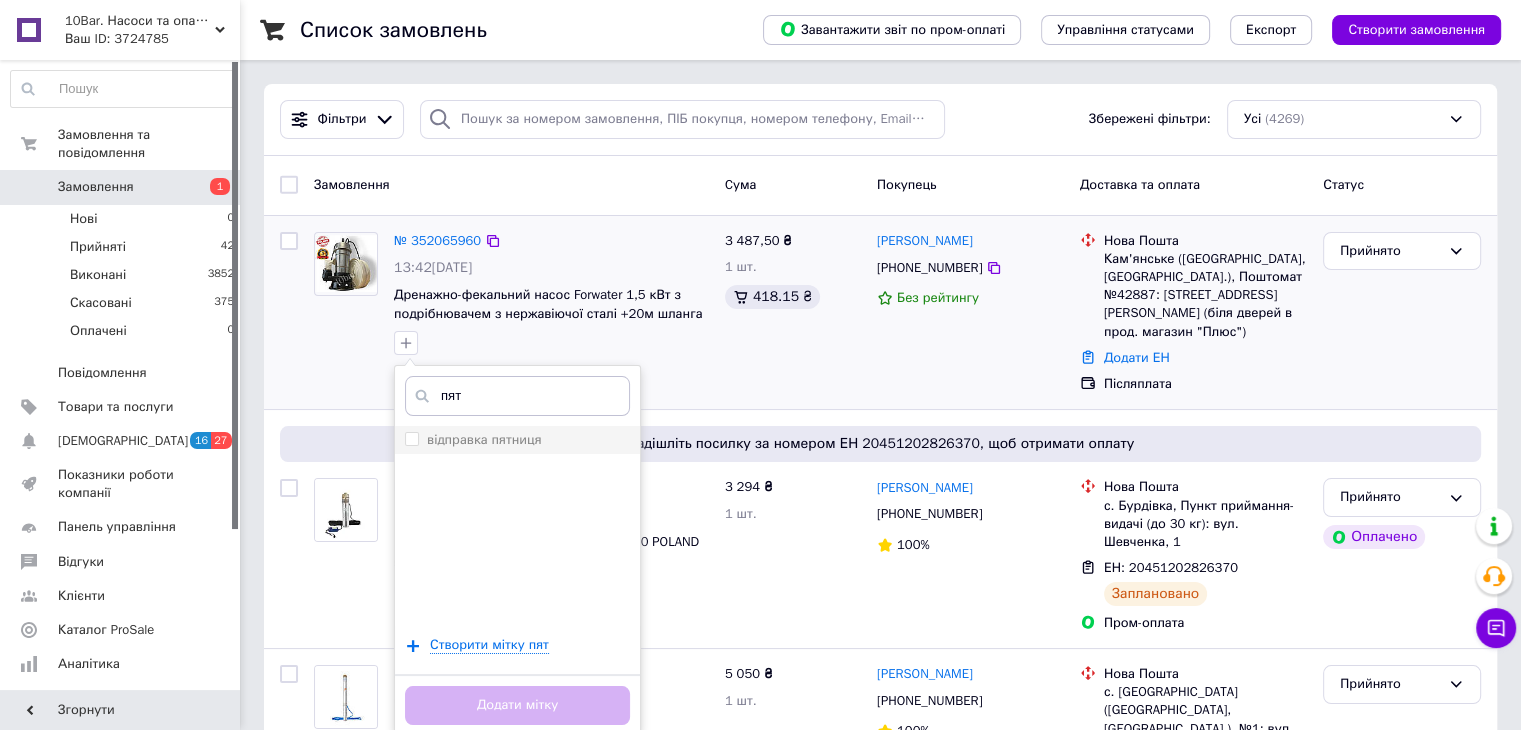type on "пят" 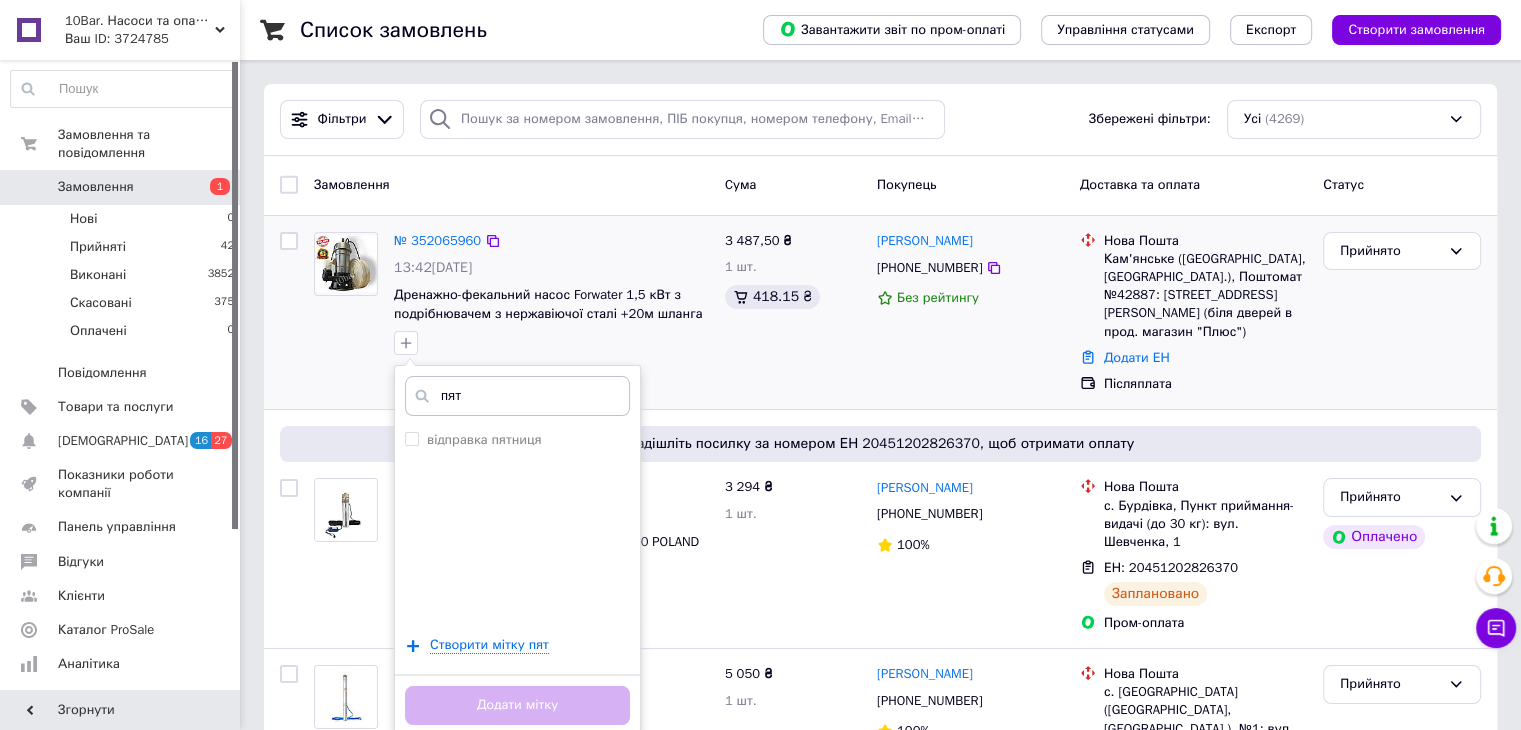 drag, startPoint x: 533, startPoint y: 443, endPoint x: 539, endPoint y: 629, distance: 186.09676 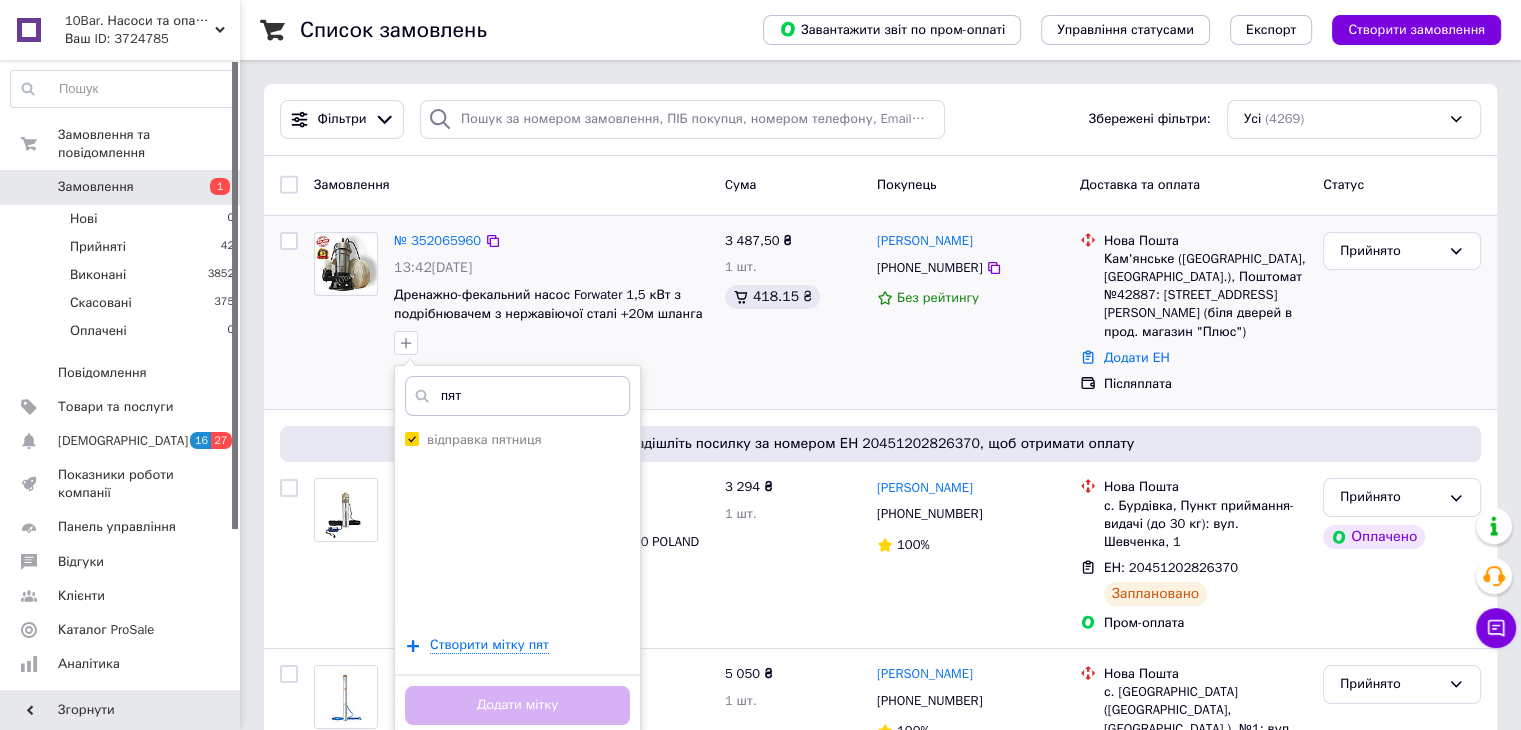 checkbox on "true" 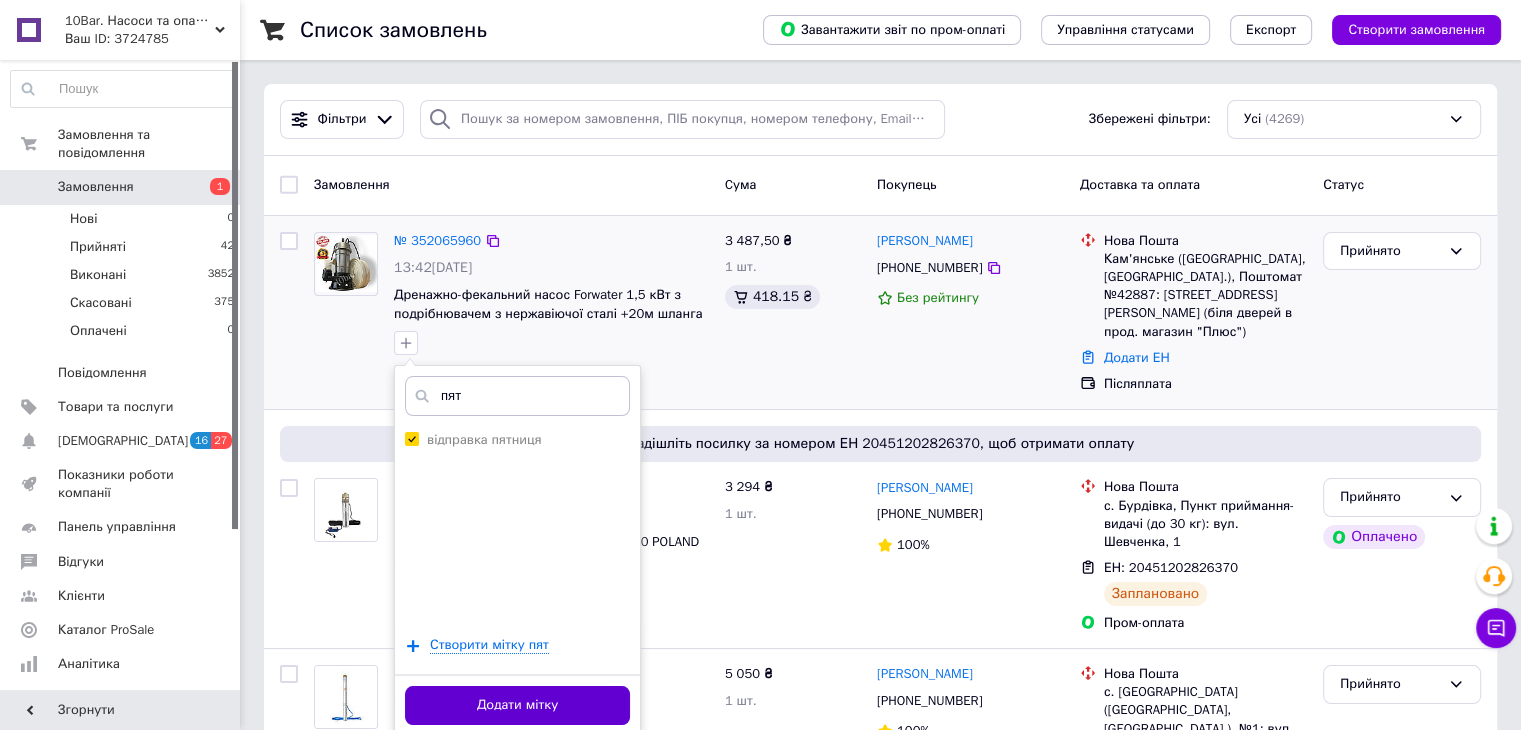 click on "Додати мітку" at bounding box center [517, 705] 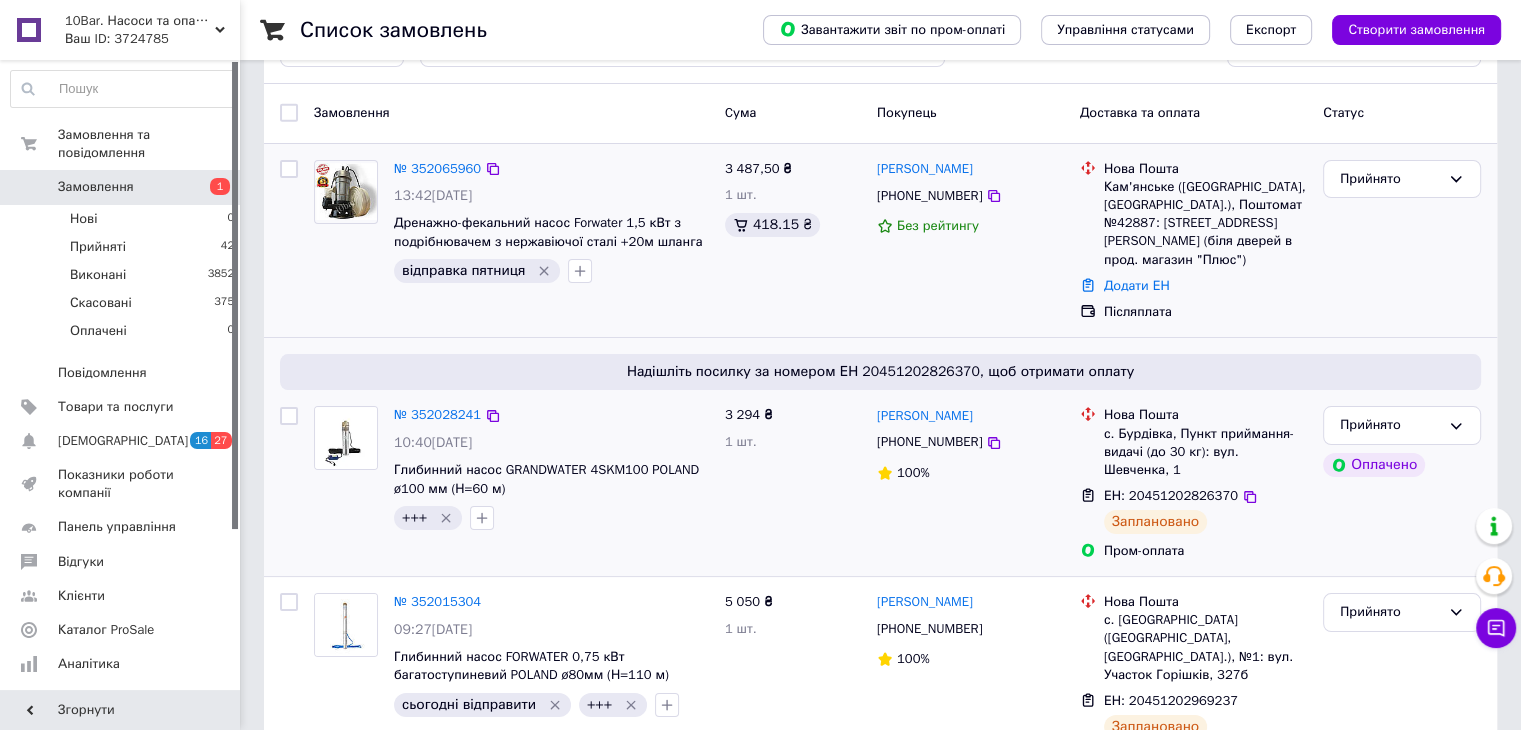 scroll, scrollTop: 0, scrollLeft: 0, axis: both 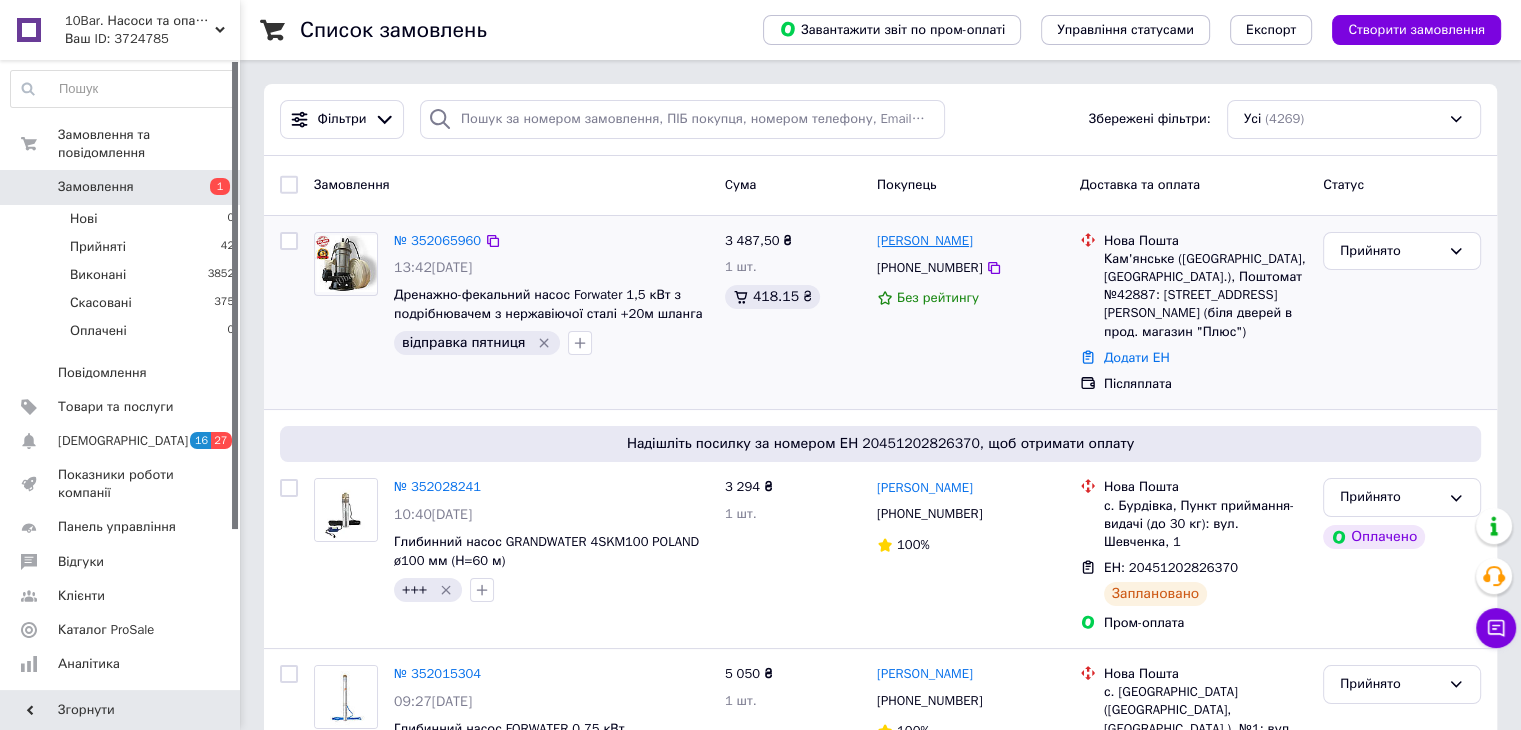 drag, startPoint x: 1254, startPoint y: 338, endPoint x: 909, endPoint y: 247, distance: 356.79965 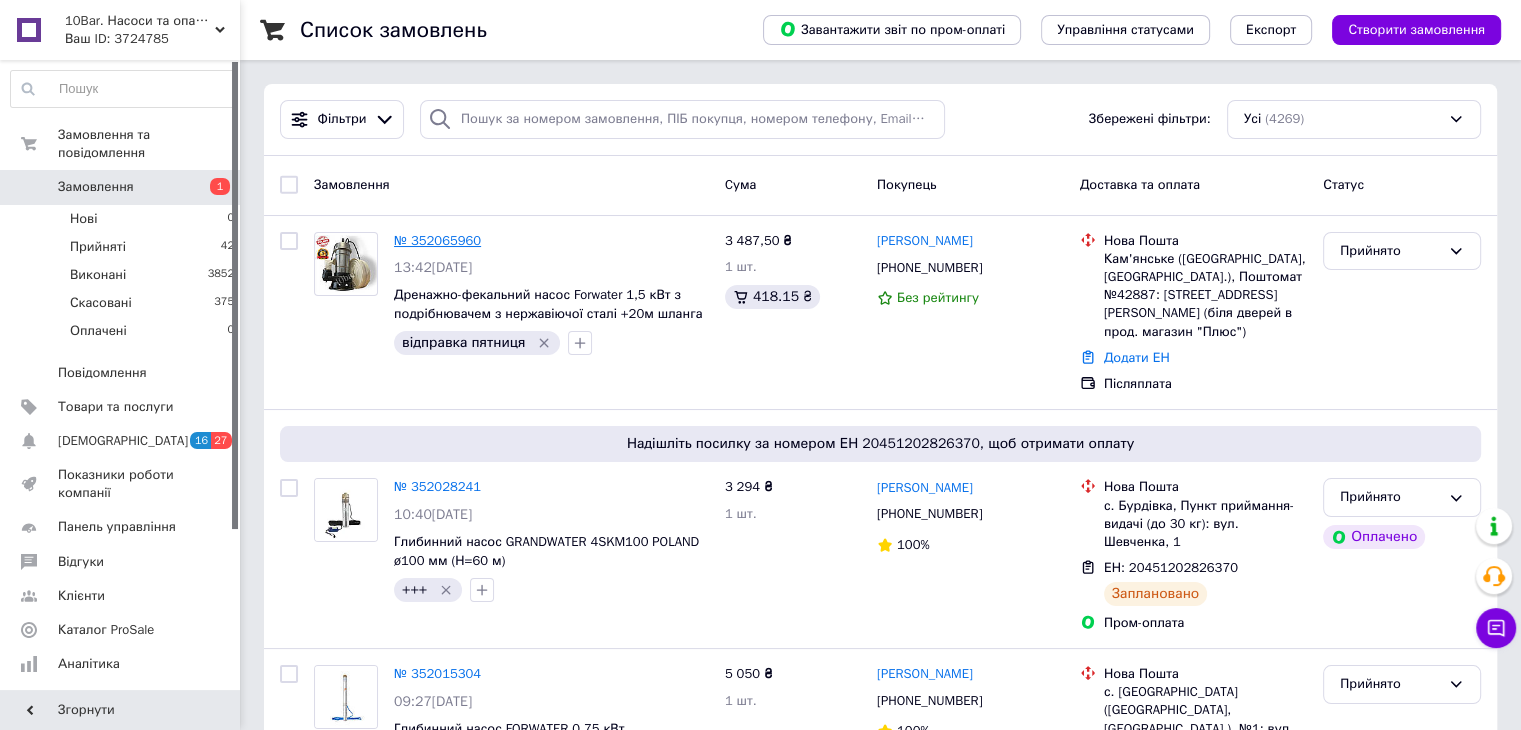 click on "№ 352065960" at bounding box center (437, 240) 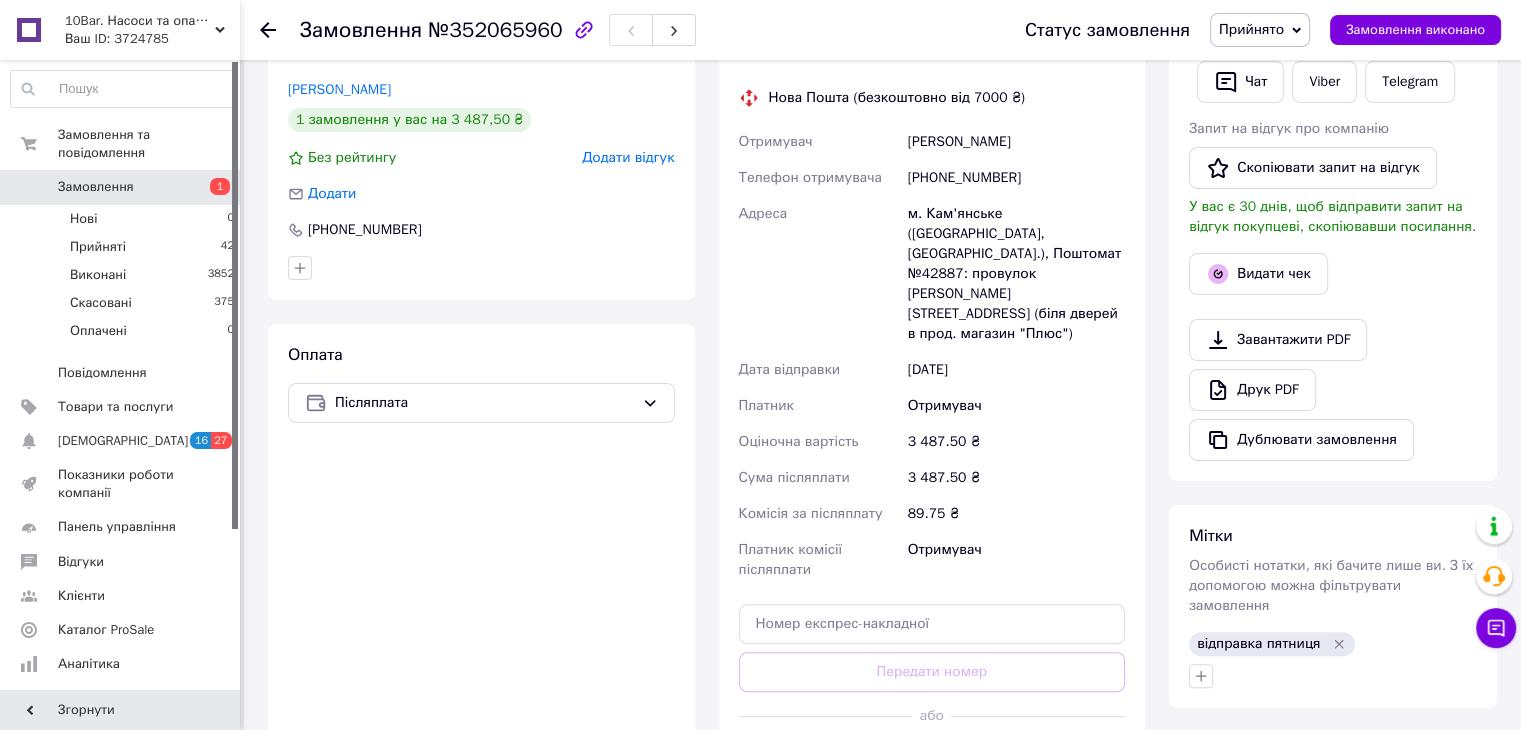 scroll, scrollTop: 592, scrollLeft: 0, axis: vertical 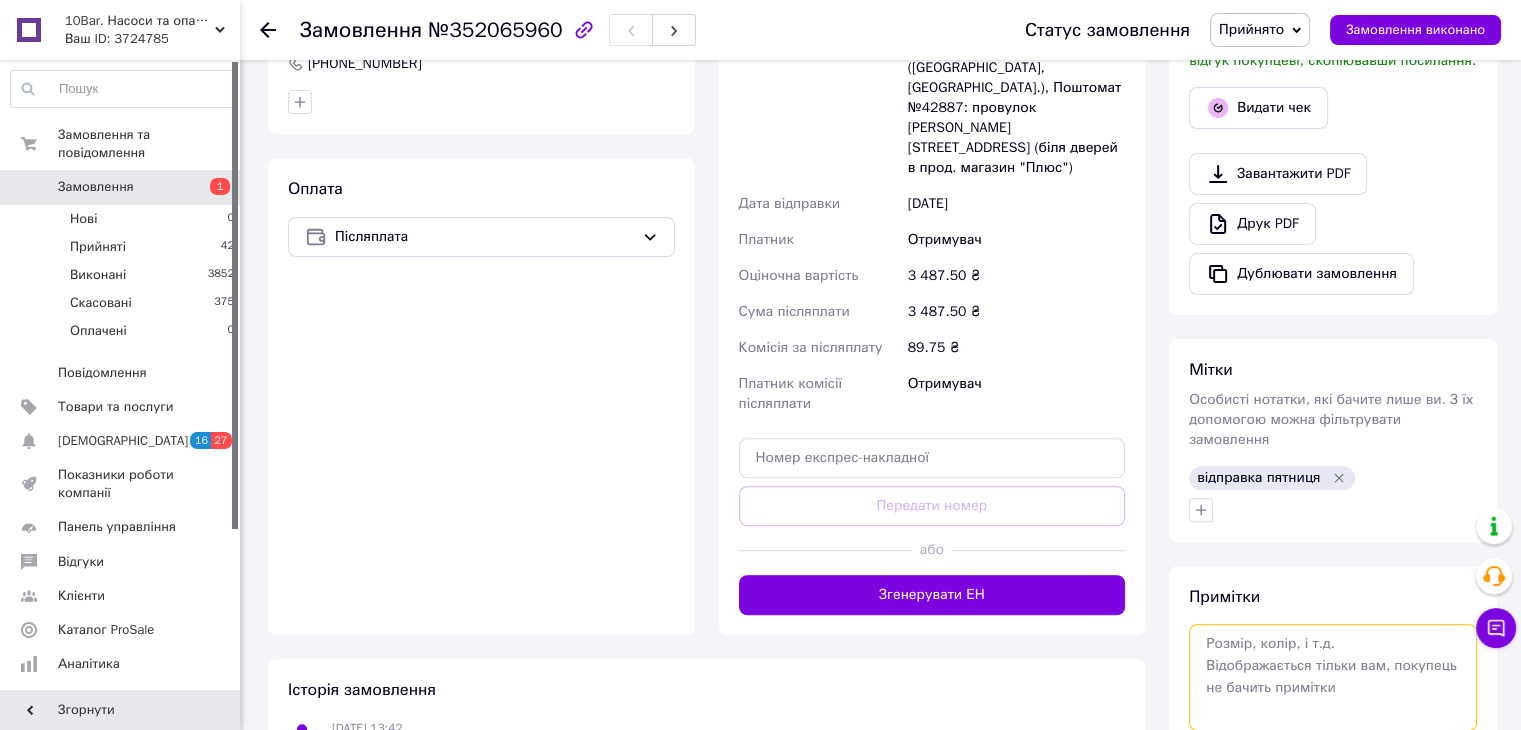click at bounding box center [1333, 677] 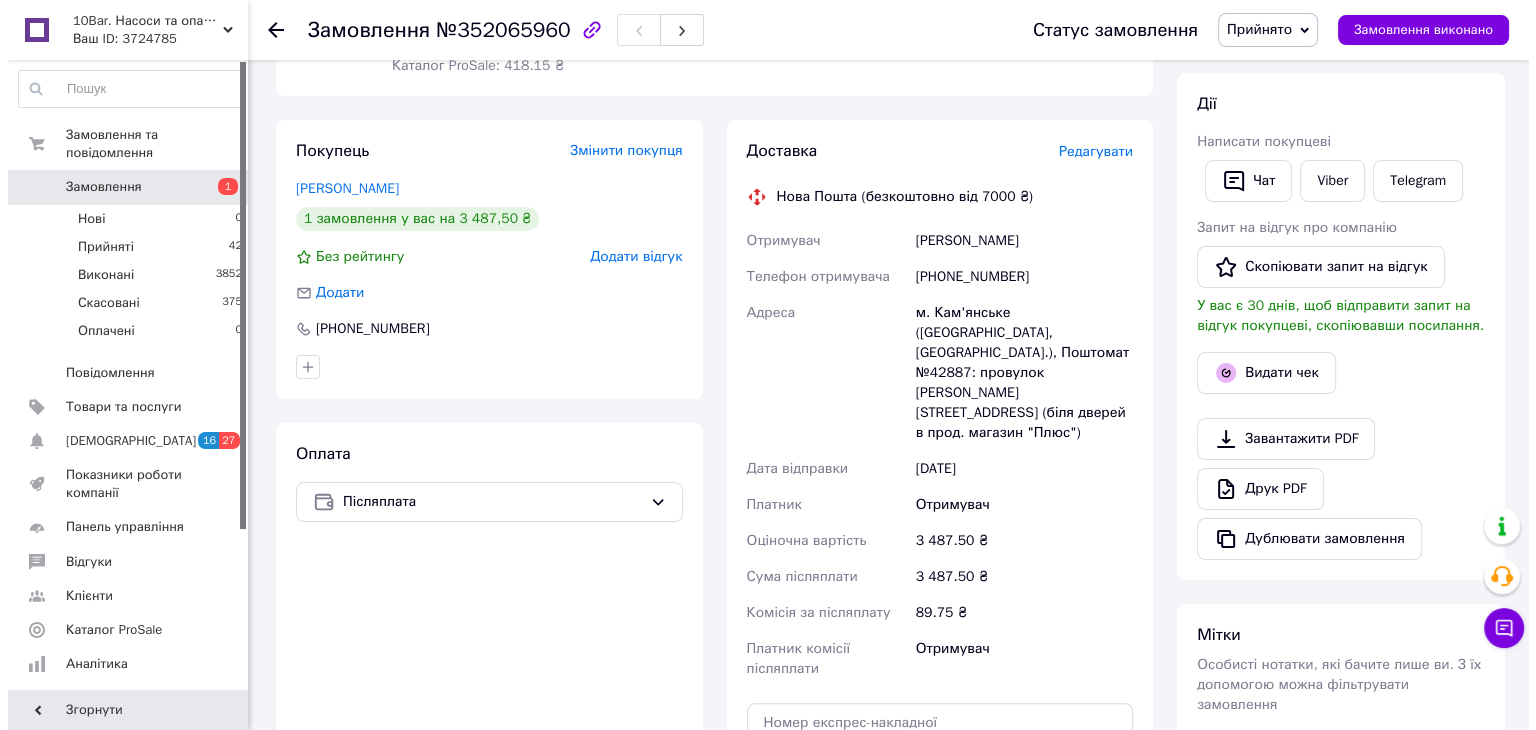 scroll, scrollTop: 292, scrollLeft: 0, axis: vertical 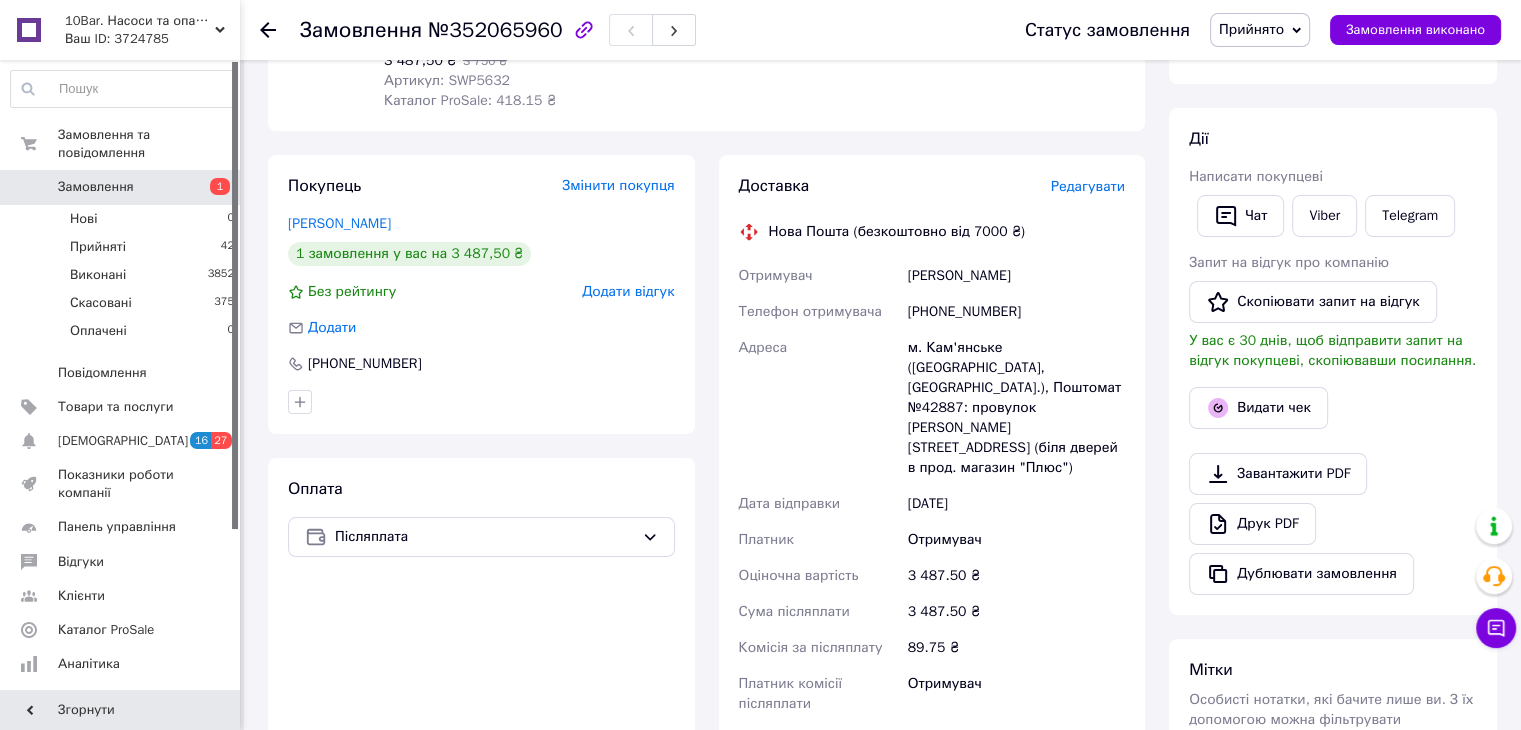 click on "Редагувати" at bounding box center (1088, 186) 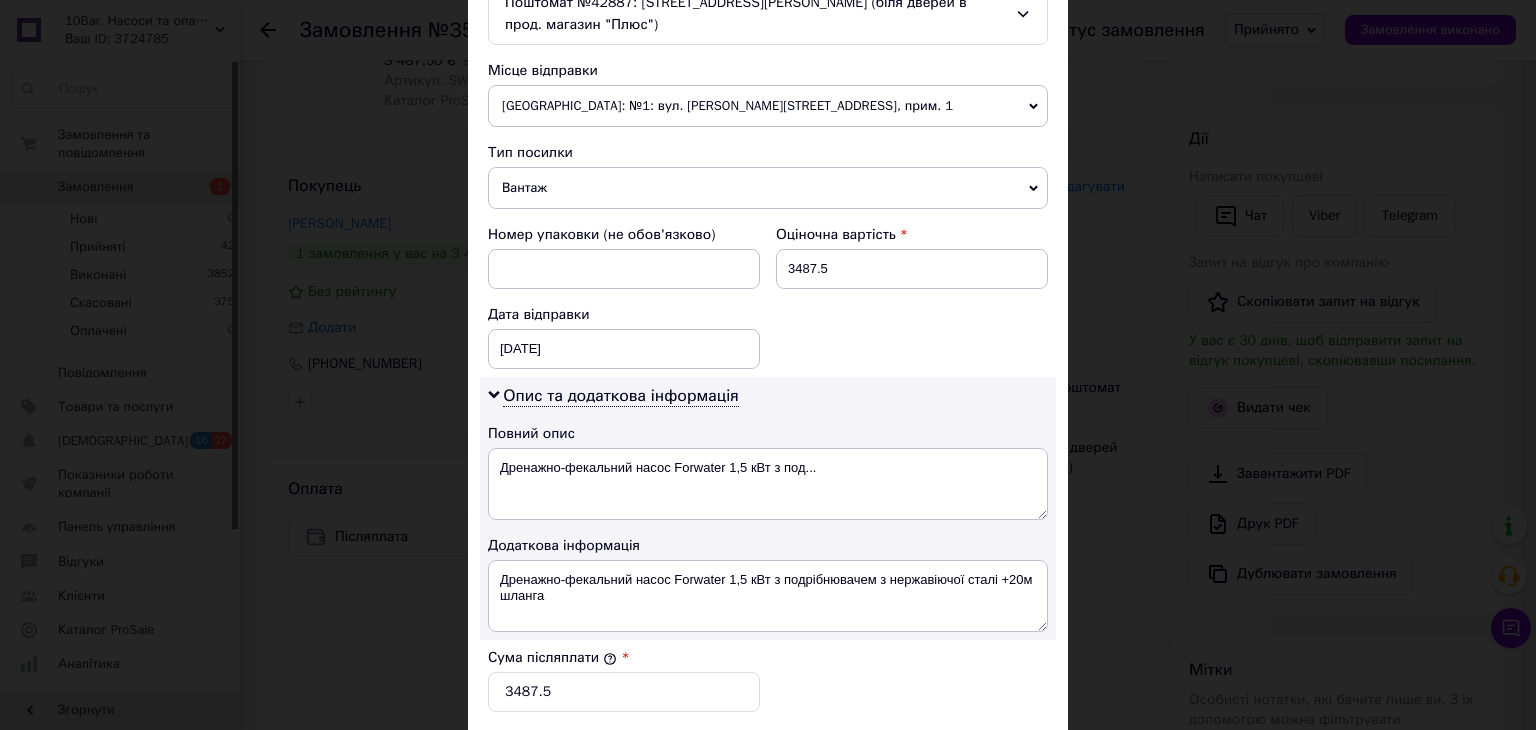 scroll, scrollTop: 800, scrollLeft: 0, axis: vertical 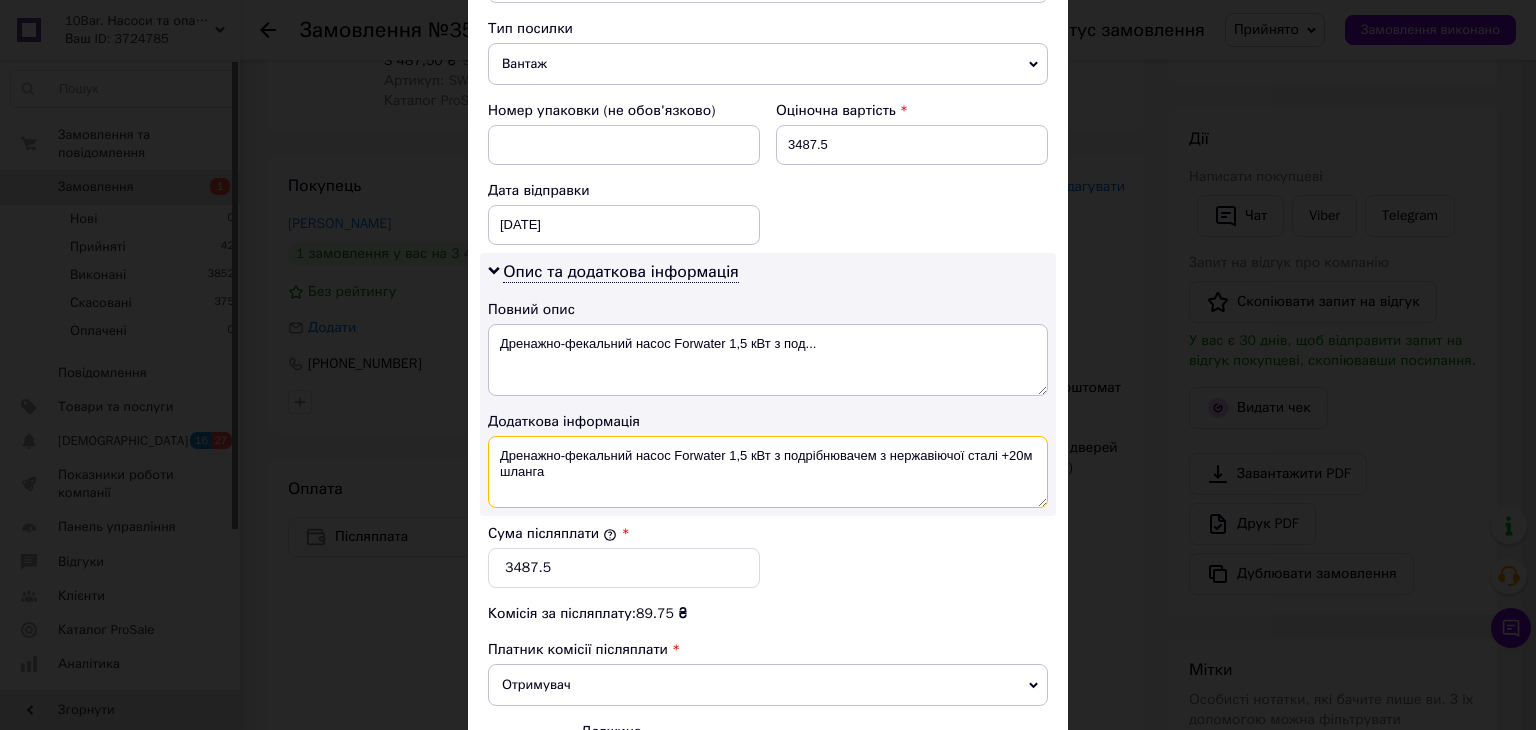 drag, startPoint x: 604, startPoint y: 477, endPoint x: 481, endPoint y: 445, distance: 127.09445 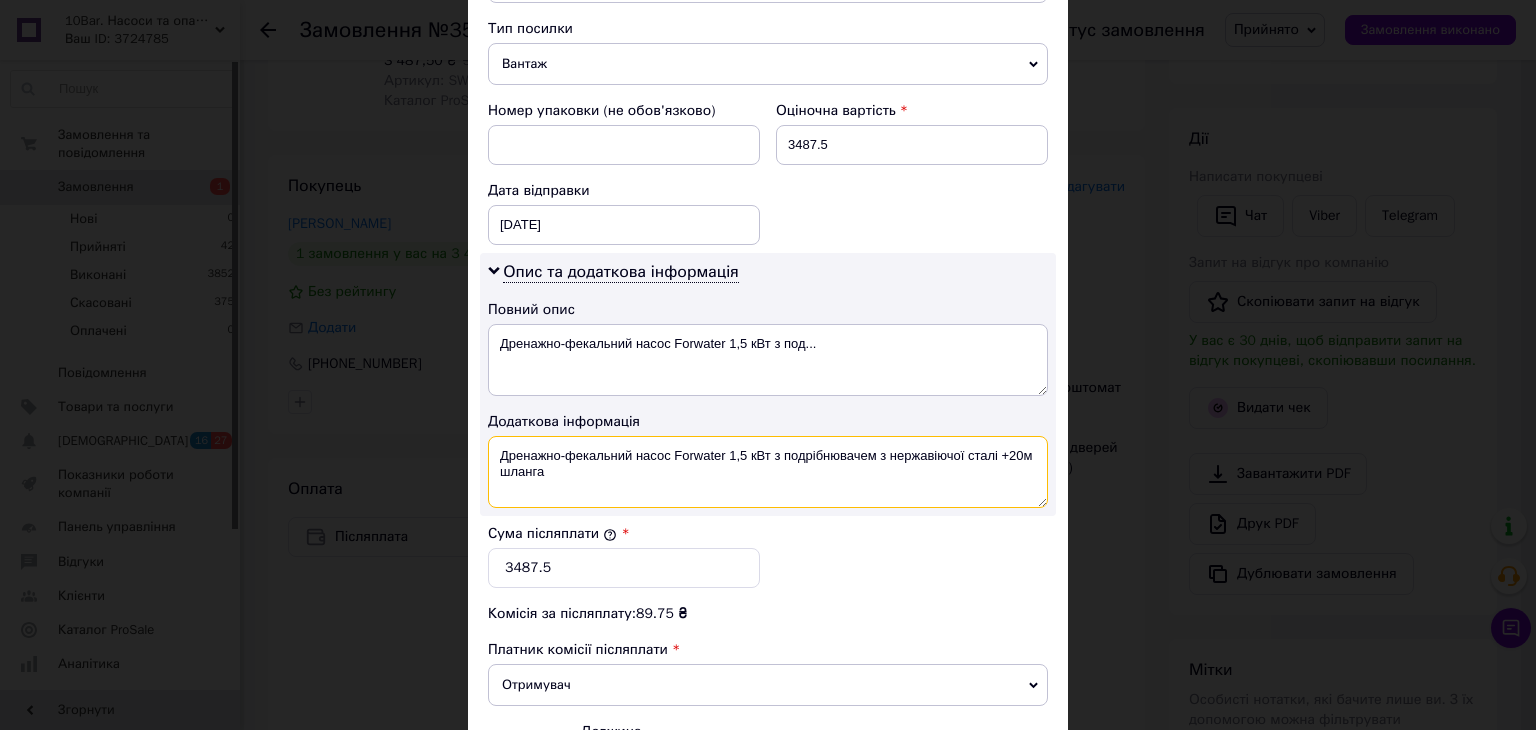 click on "Дренажно-фекальний насос Forwater 1,5 кВт з подрібнювачем з нержавіючої сталі +20м шланга" at bounding box center (768, 472) 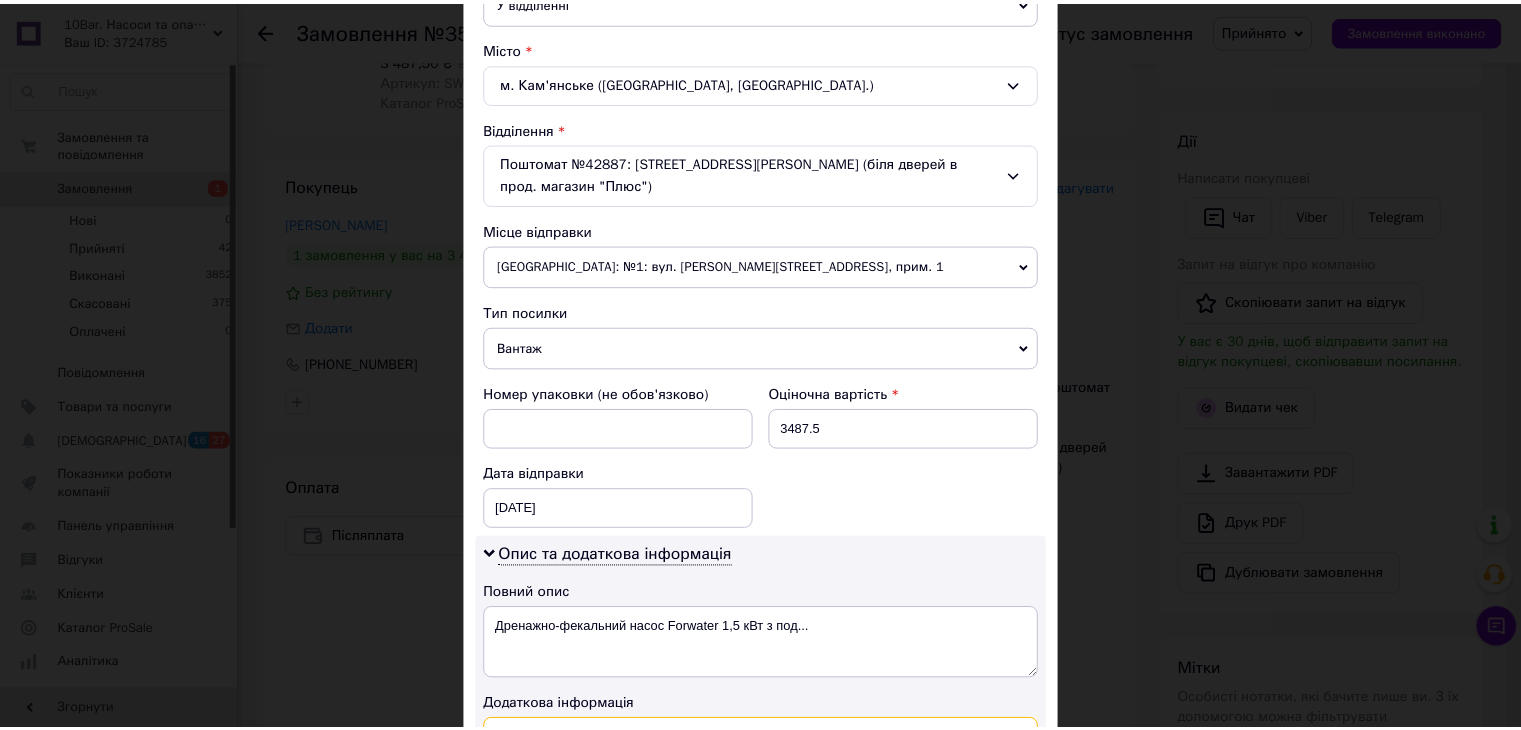 scroll, scrollTop: 400, scrollLeft: 0, axis: vertical 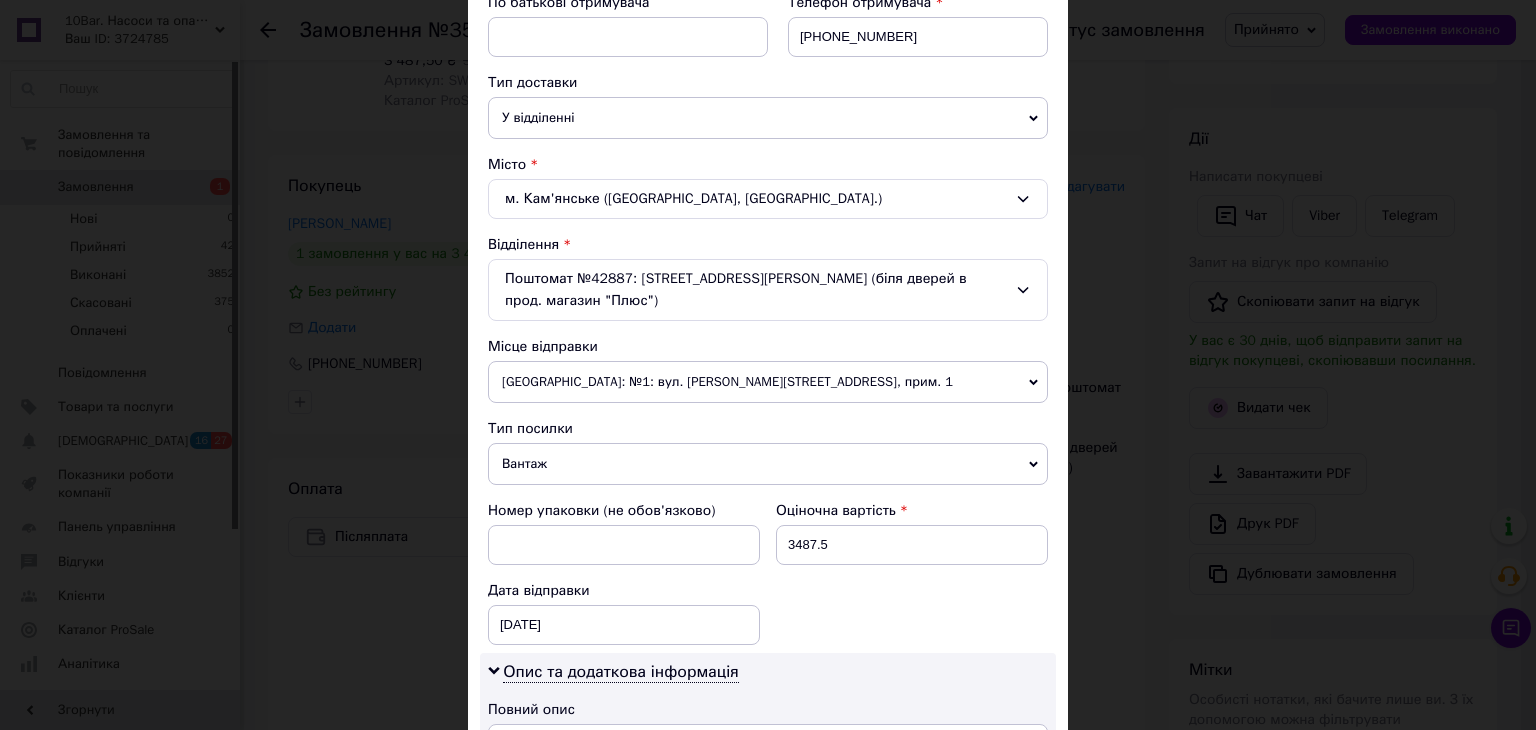 click on "× Редагування доставки Спосіб доставки Нова Пошта (безкоштовно від 7000 ₴) Платник Отримувач Відправник Прізвище отримувача Безверха Ім'я отримувача Тетяна По батькові отримувача Телефон отримувача +380975610426 Тип доставки У відділенні Кур'єром В поштоматі Місто м. Кам'янське (Дніпропетровська обл., Кам'янський р-н.) Відділення Поштомат №42887: провулок Ярослава Мудрого, 2 (біля дверей в прод. магазин "Плюс") Місце відправки Тернопіль: №1: вул. Микулинецька, 46, прим. 1 Немає збігів. Спробуйте змінити умови пошуку Додати ще місце відправки Тип посилки Вантаж 3487.5 < 2025 >" at bounding box center (768, 365) 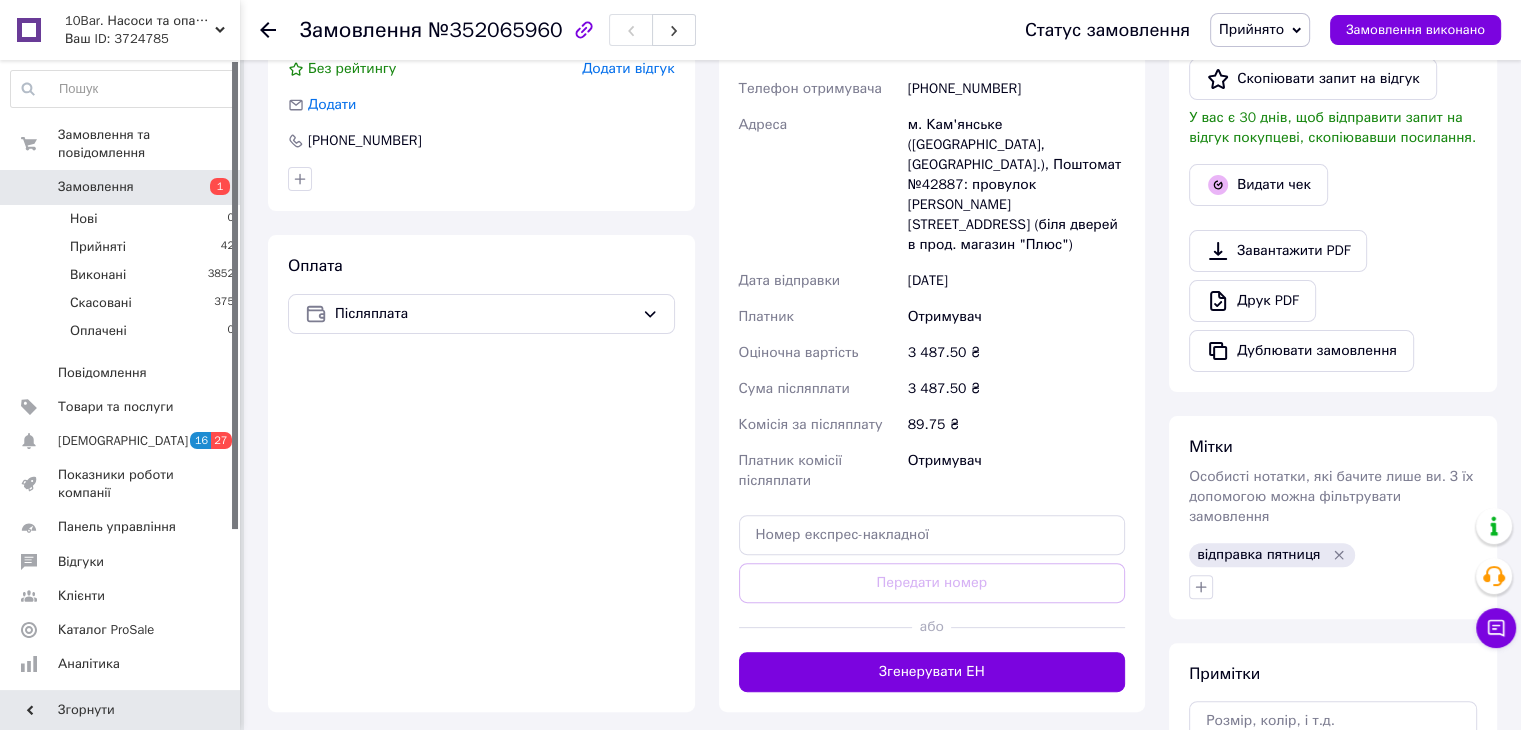 scroll, scrollTop: 600, scrollLeft: 0, axis: vertical 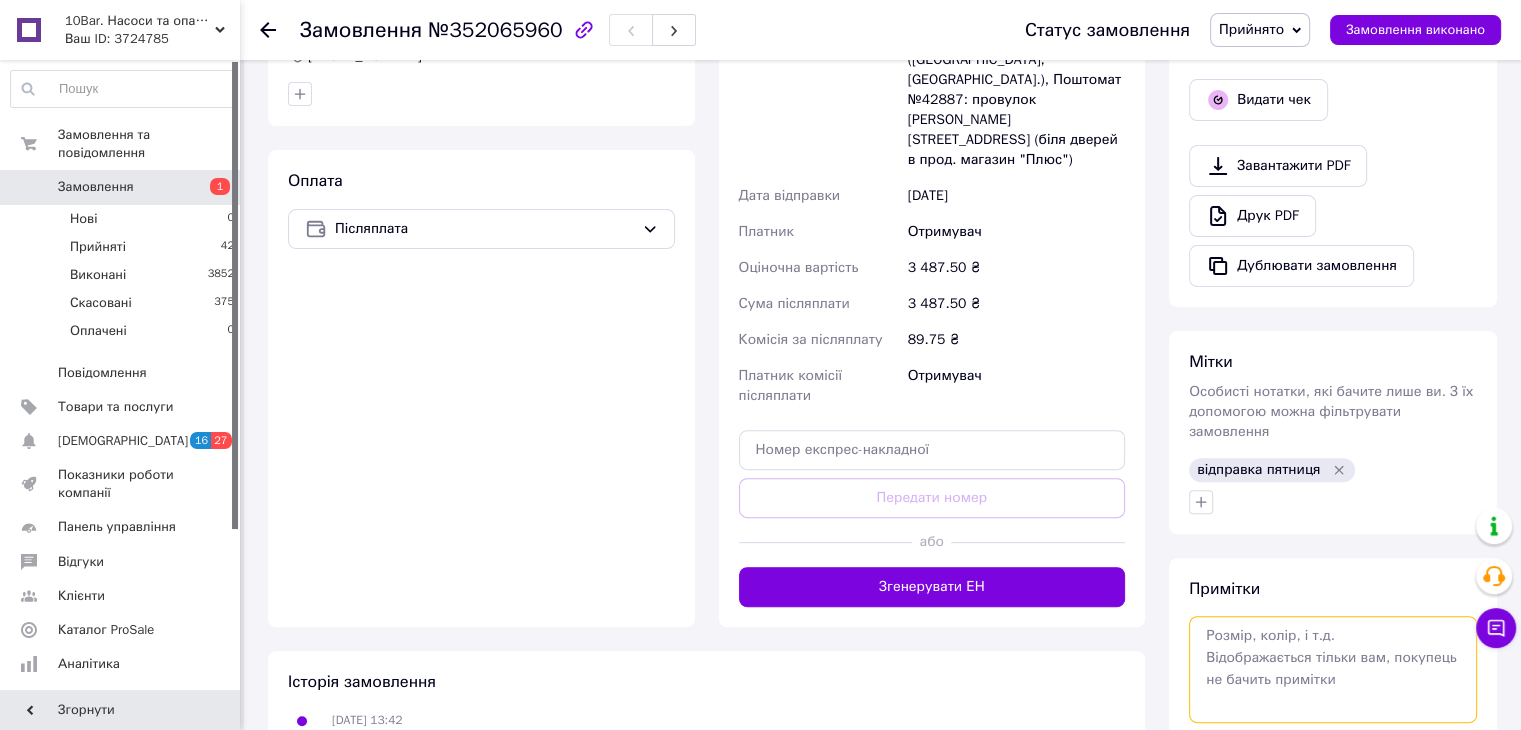 drag, startPoint x: 1384, startPoint y: 631, endPoint x: 1379, endPoint y: 646, distance: 15.811388 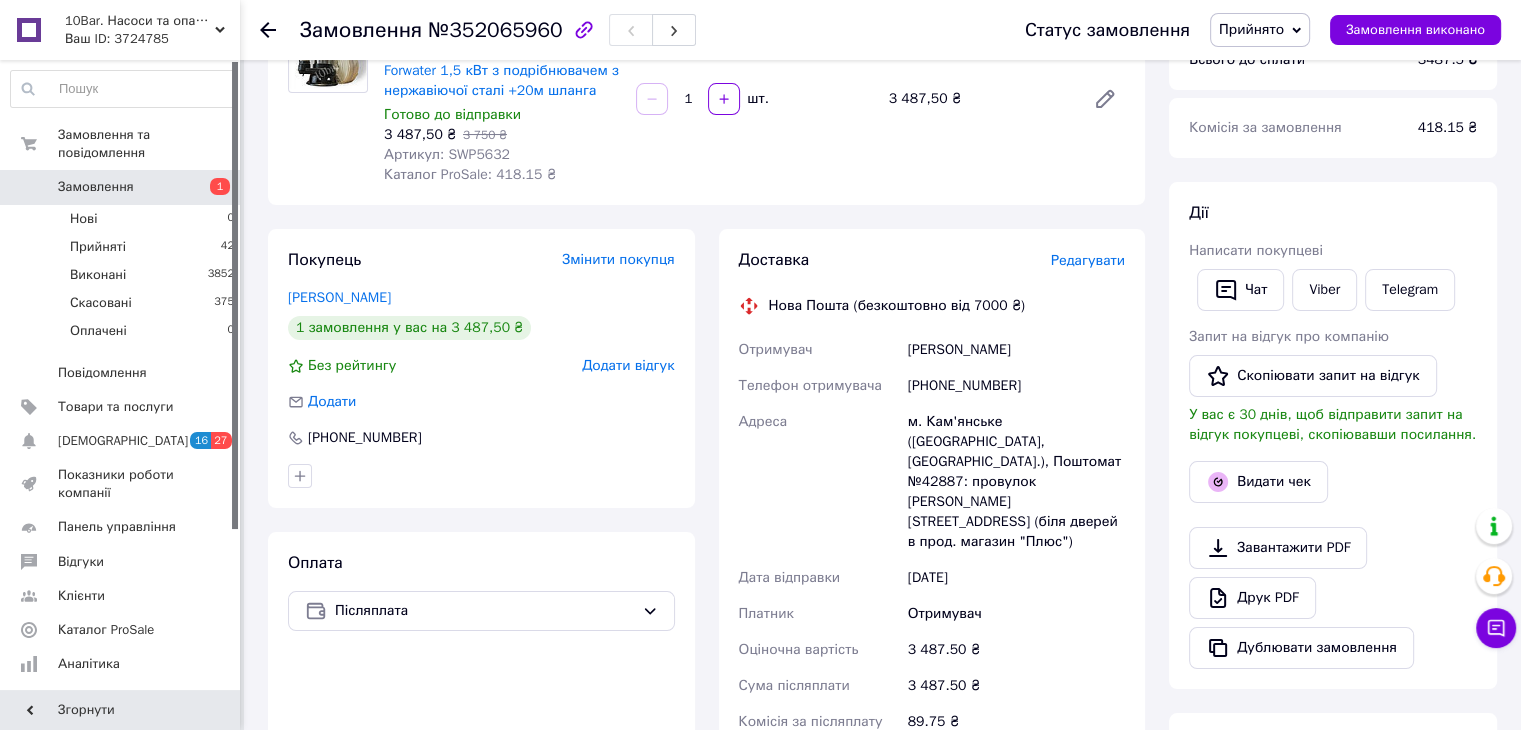 scroll, scrollTop: 0, scrollLeft: 0, axis: both 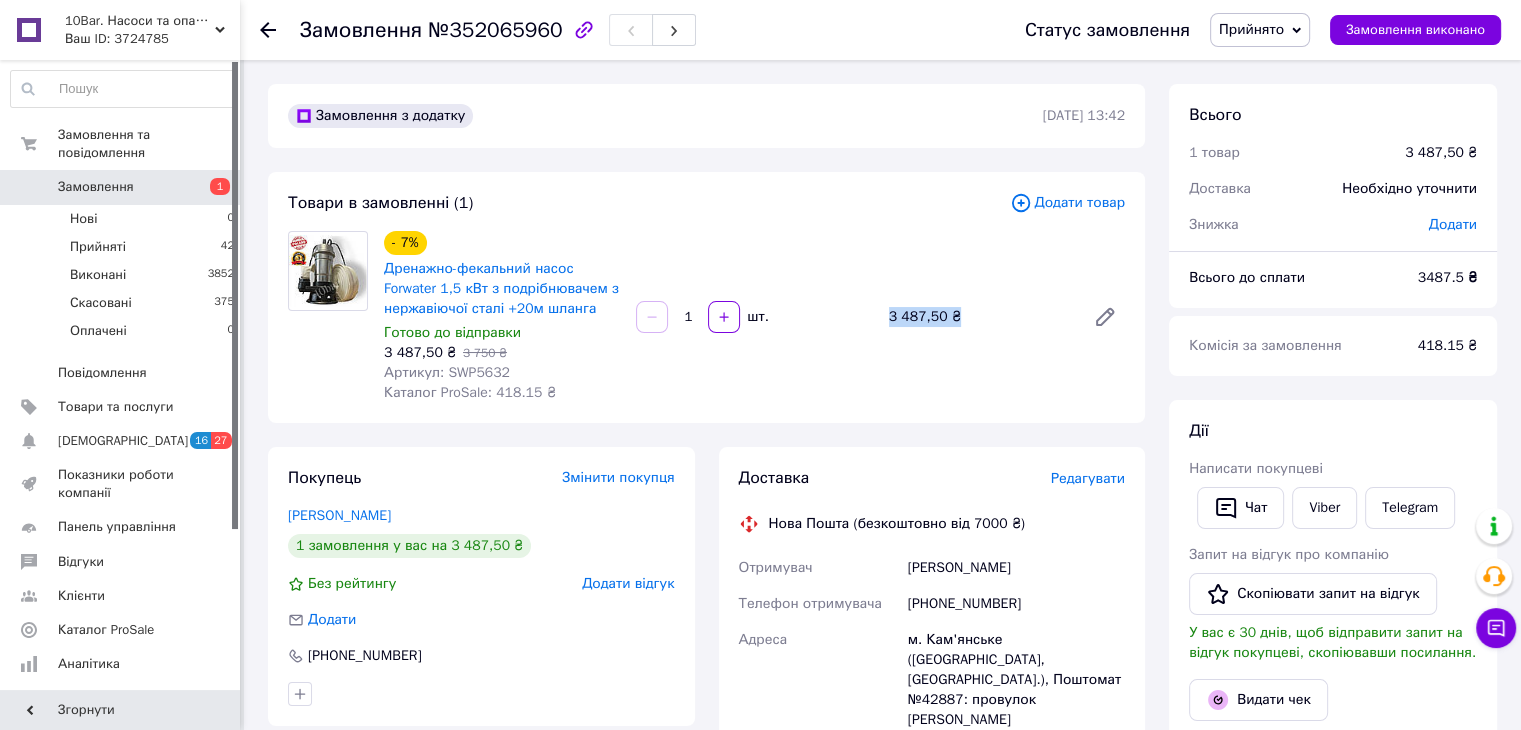 drag, startPoint x: 968, startPoint y: 323, endPoint x: 843, endPoint y: 314, distance: 125.32358 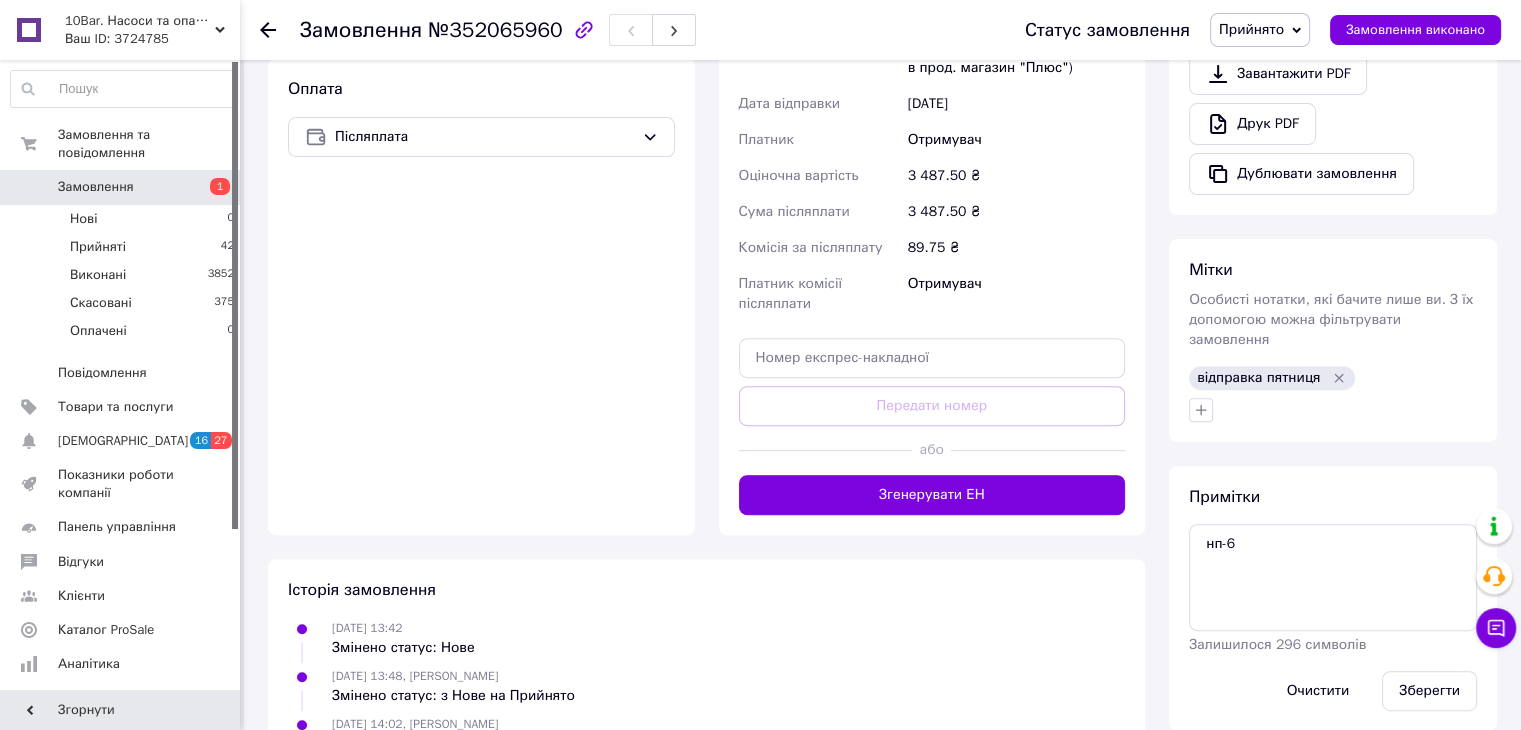 scroll, scrollTop: 700, scrollLeft: 0, axis: vertical 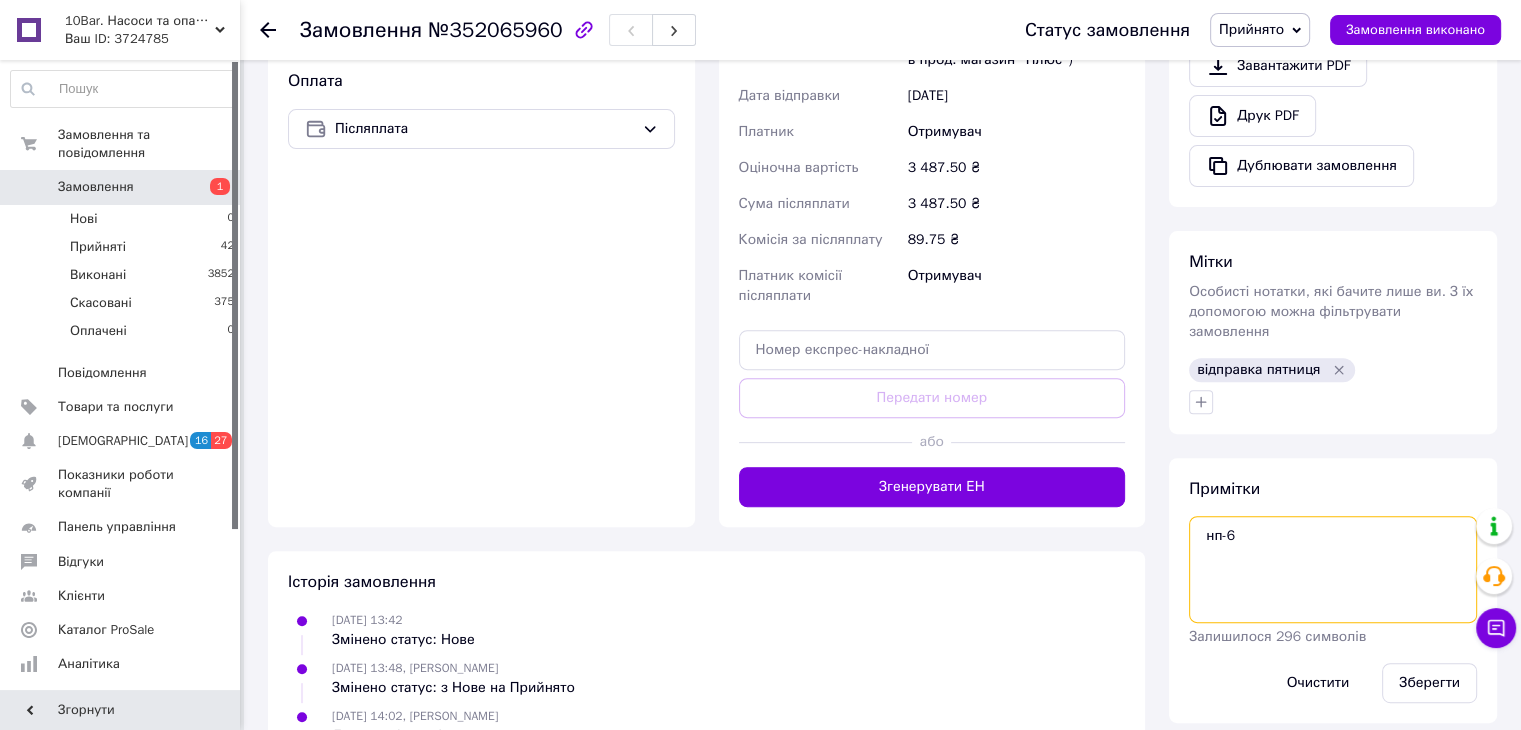 click on "нп-6" at bounding box center [1333, 569] 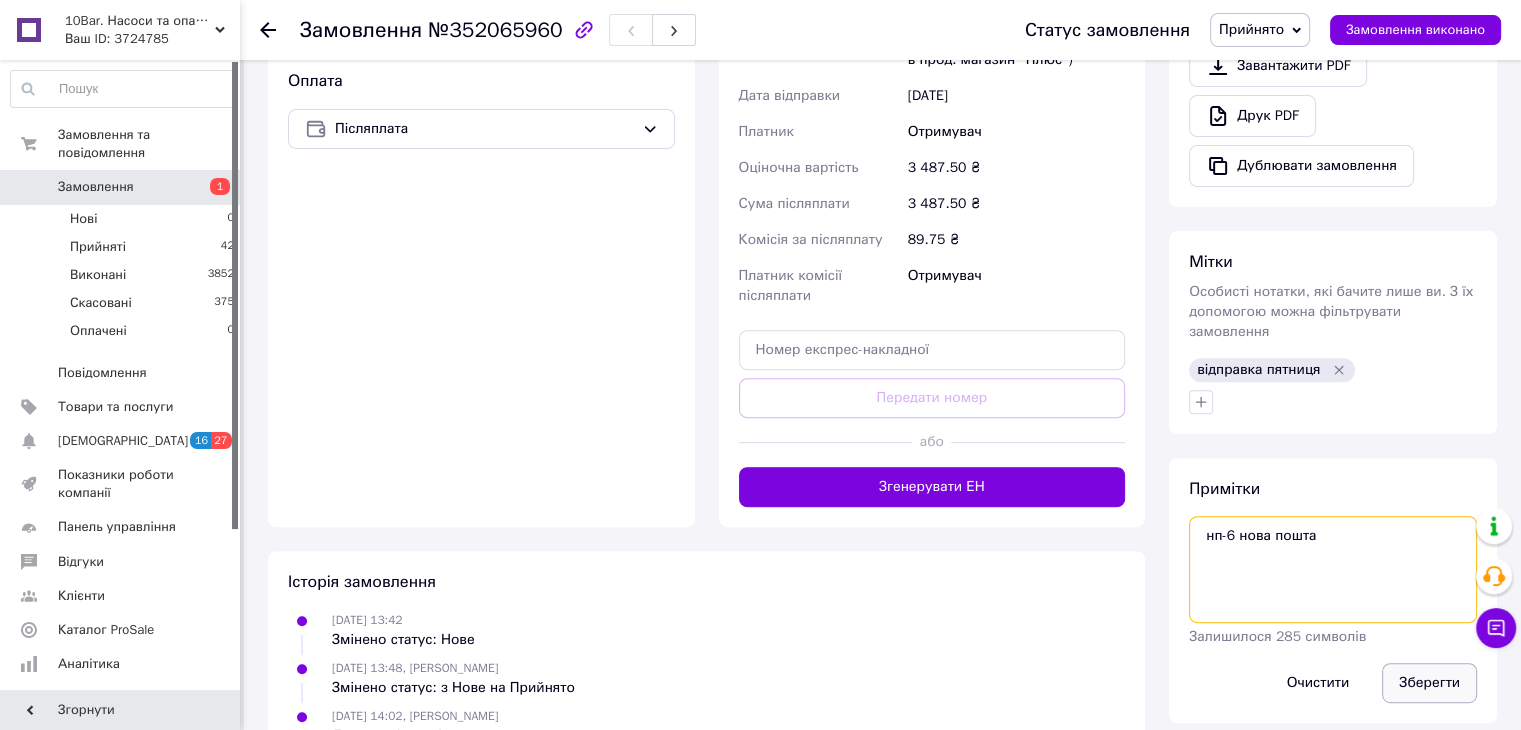 type on "нп-6 нова пошта" 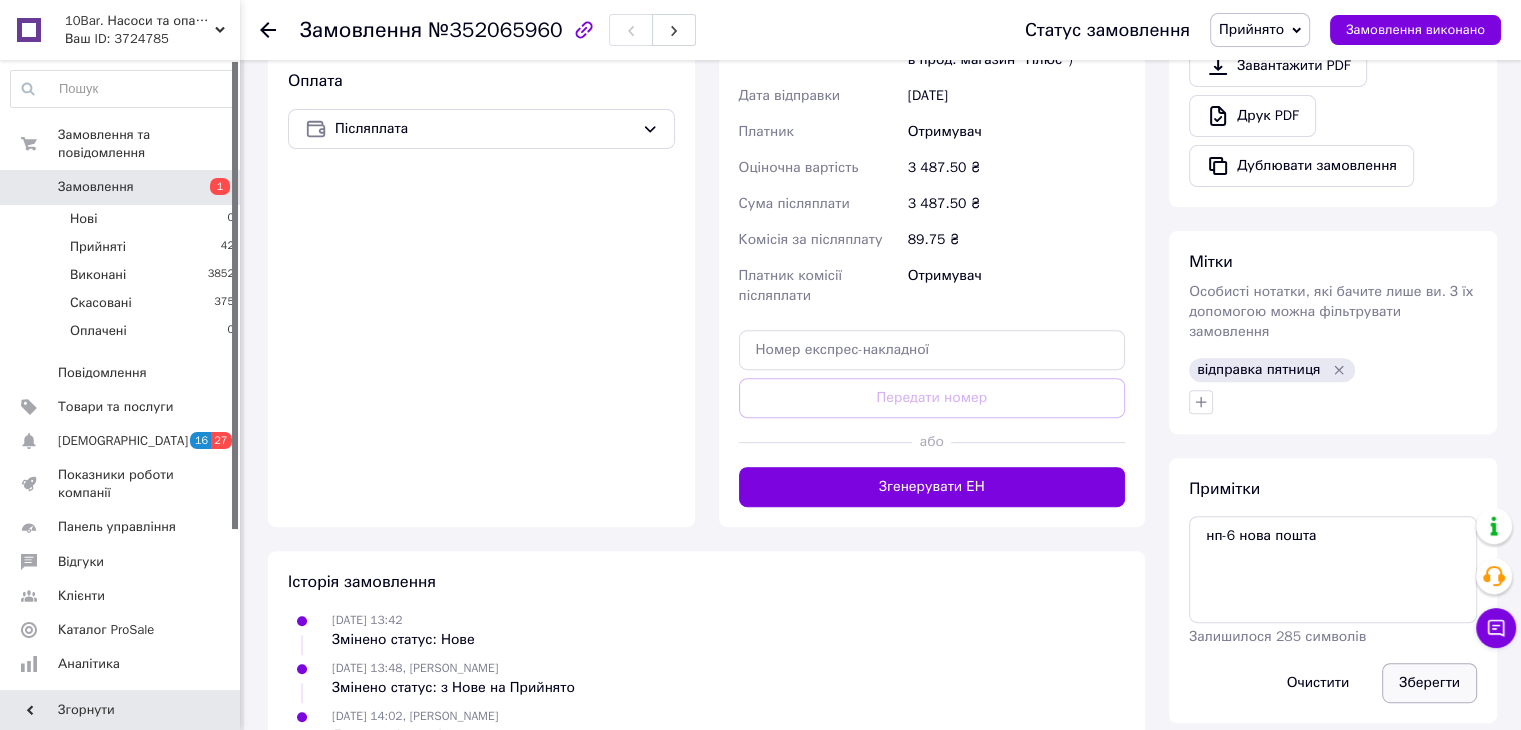 click on "Зберегти" at bounding box center (1429, 683) 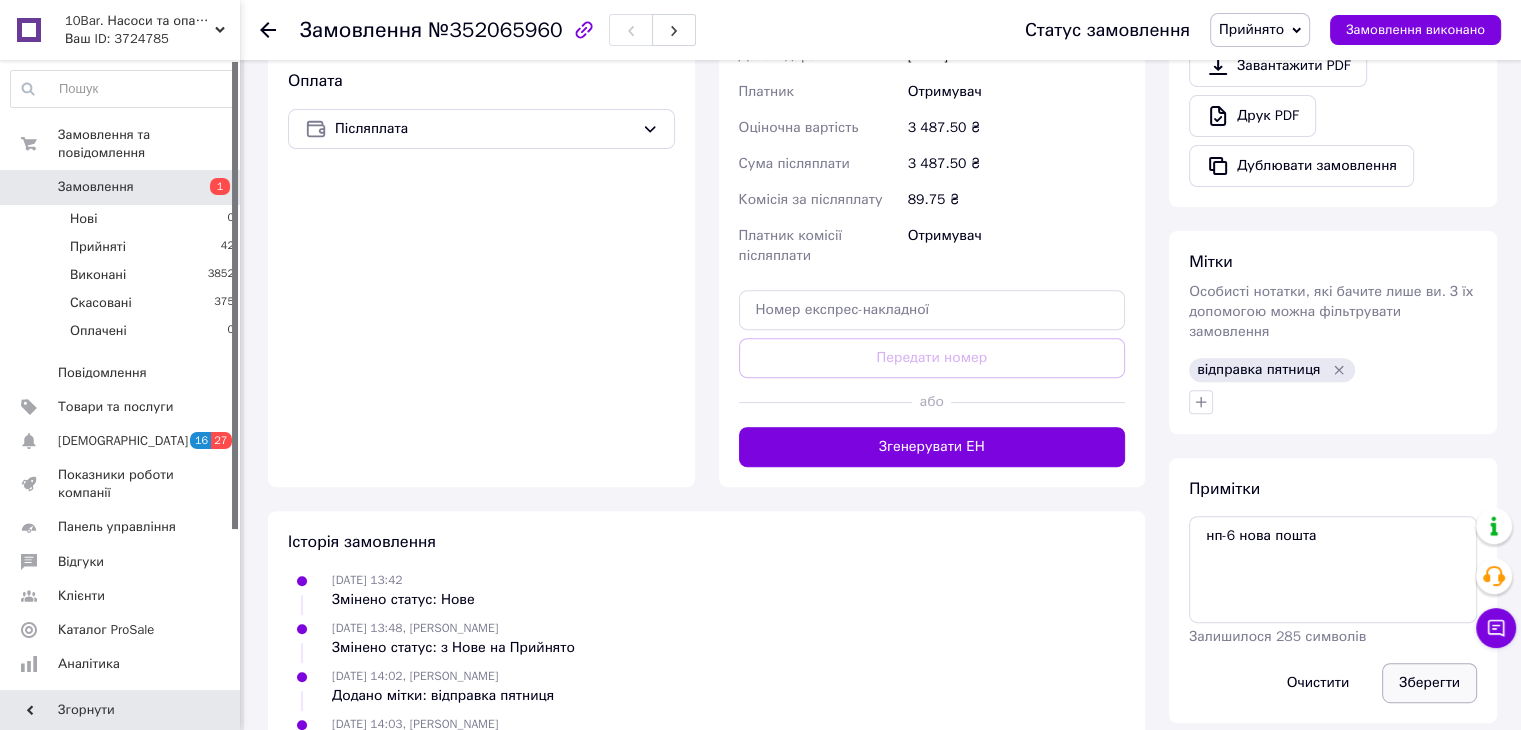 click on "Зберегти" at bounding box center (1429, 683) 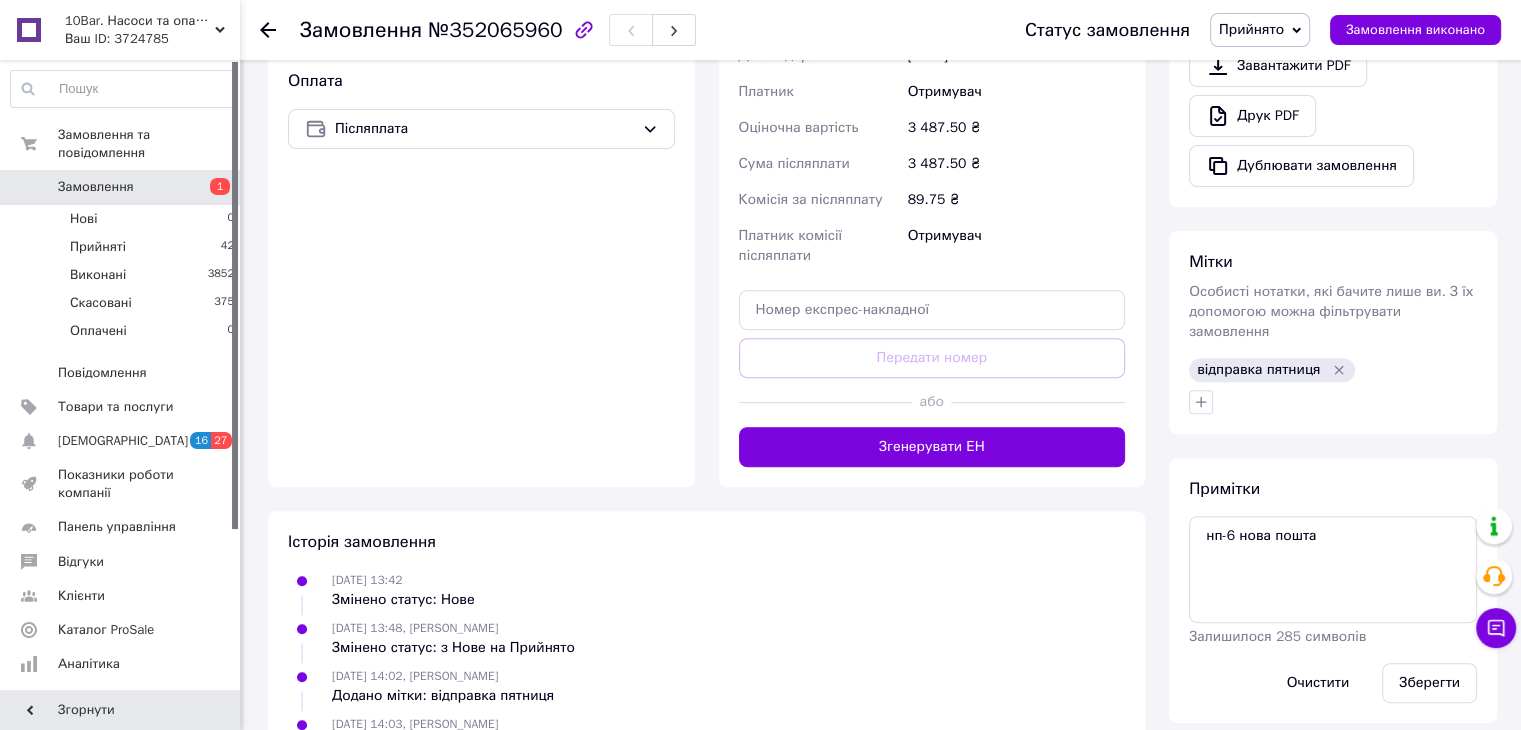 click on "Замовлення" at bounding box center (121, 187) 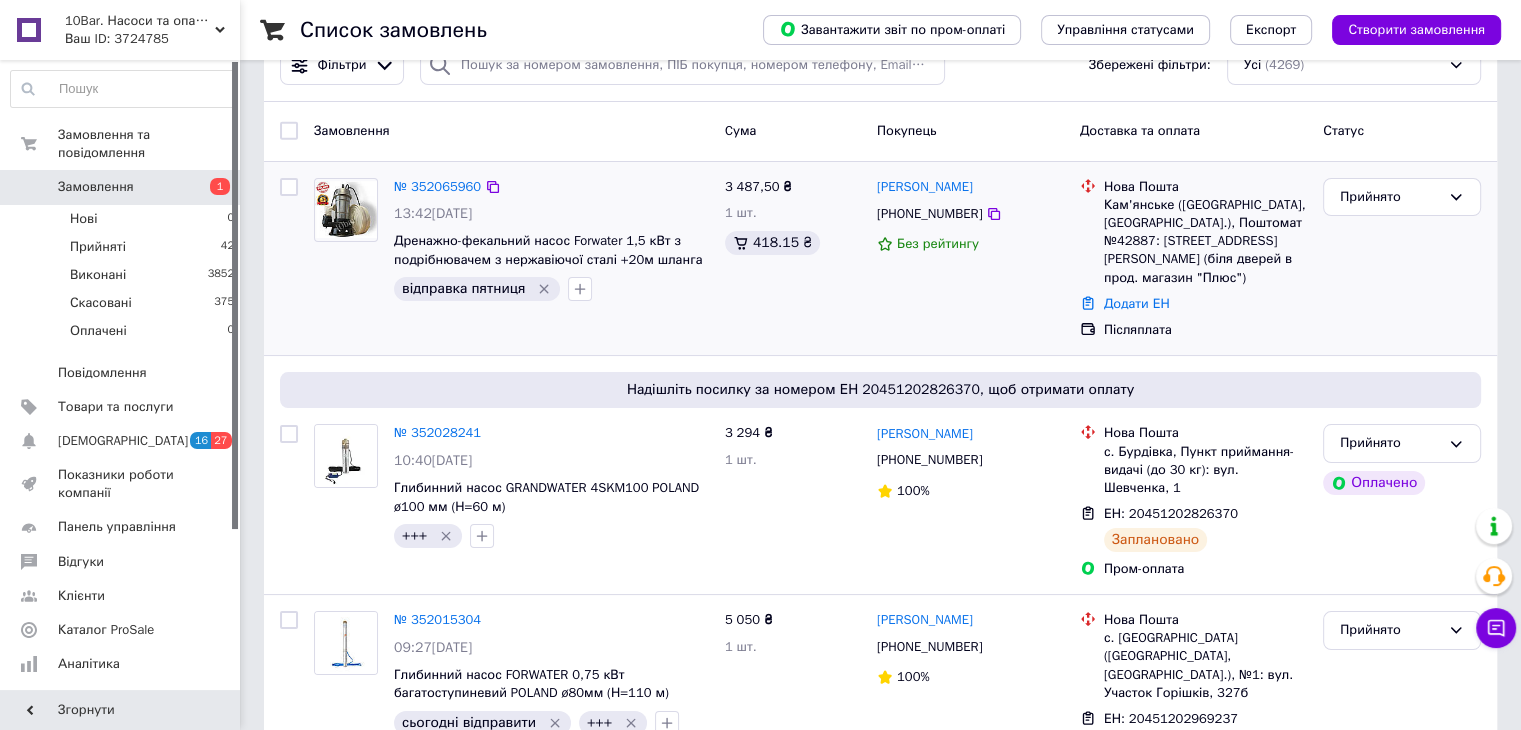 scroll, scrollTop: 100, scrollLeft: 0, axis: vertical 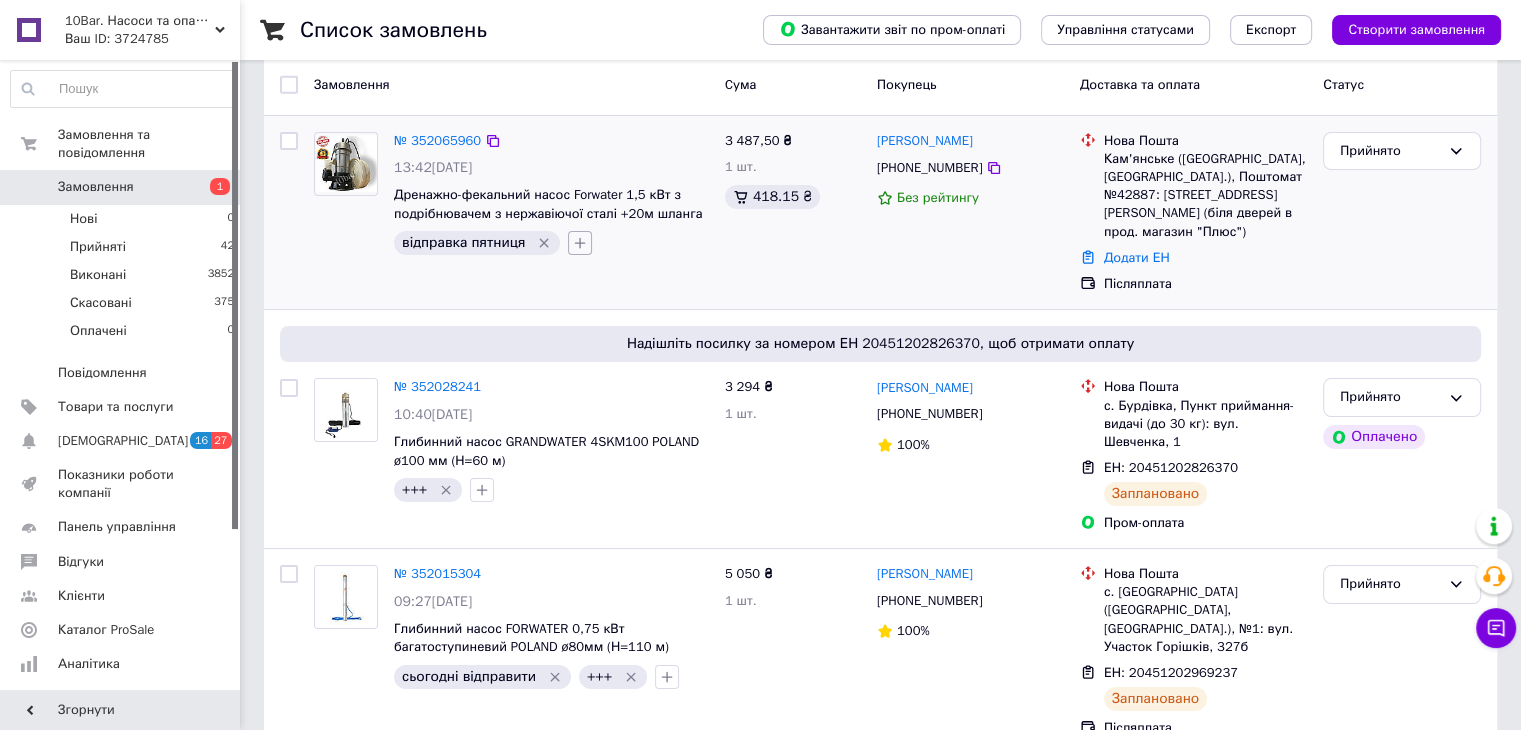 click 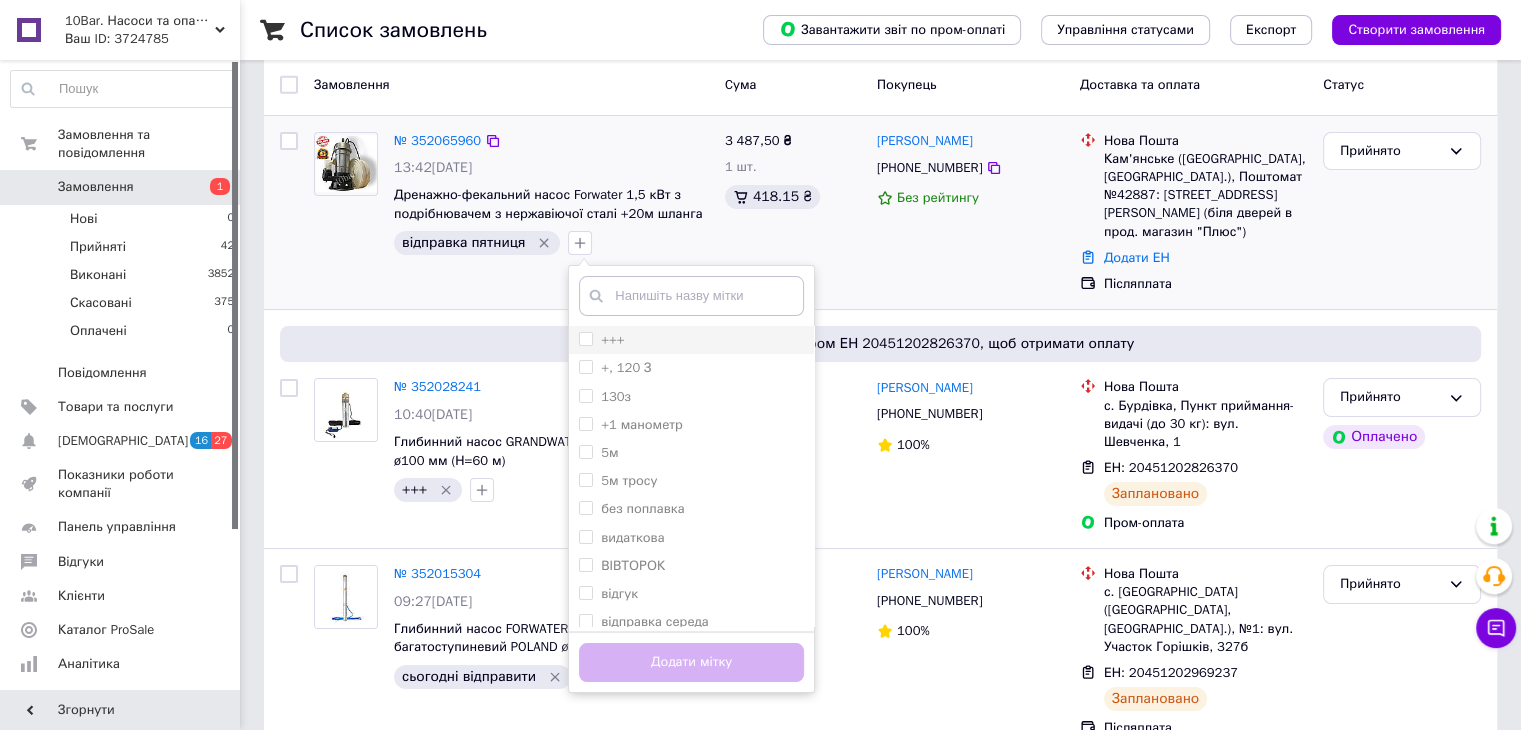 click on "+++" at bounding box center [691, 340] 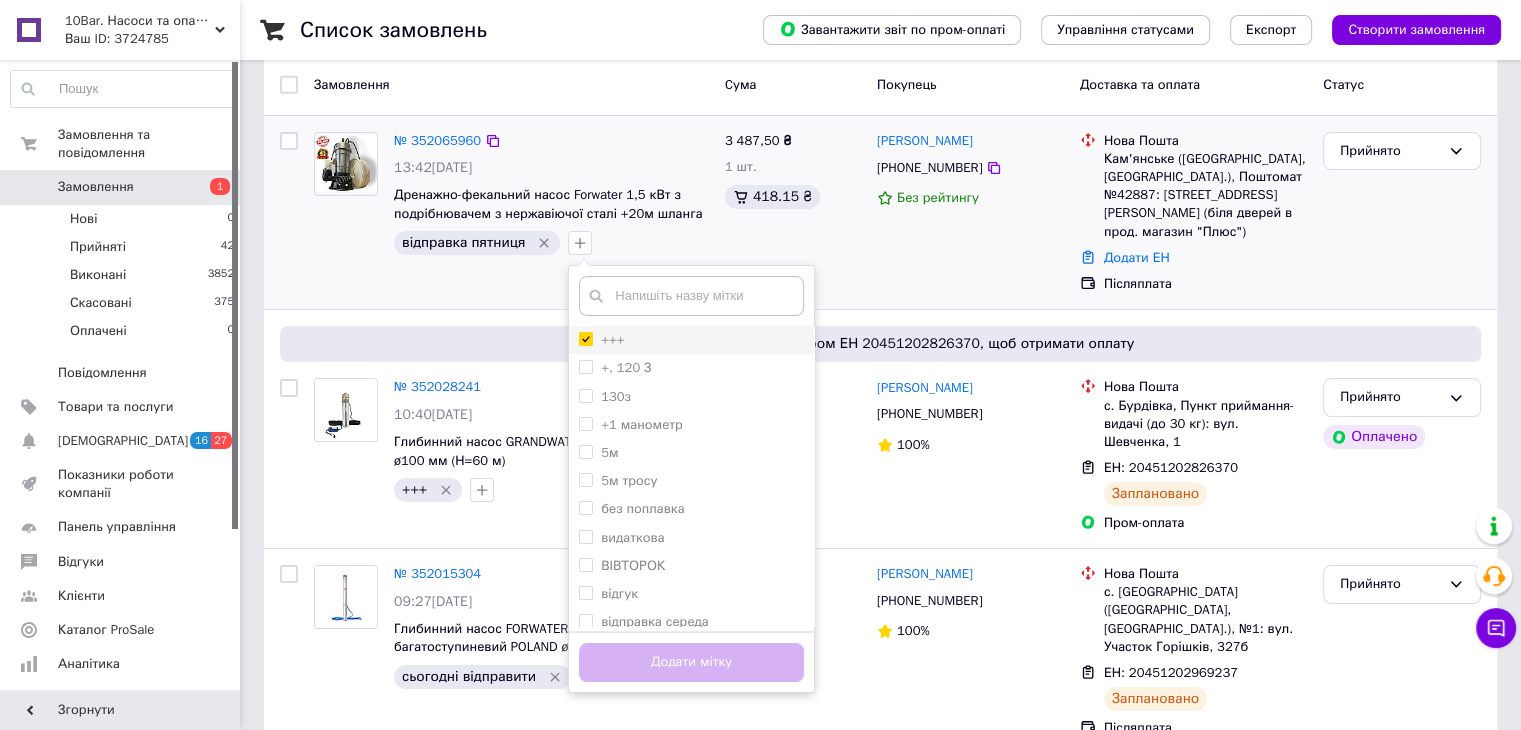 checkbox on "true" 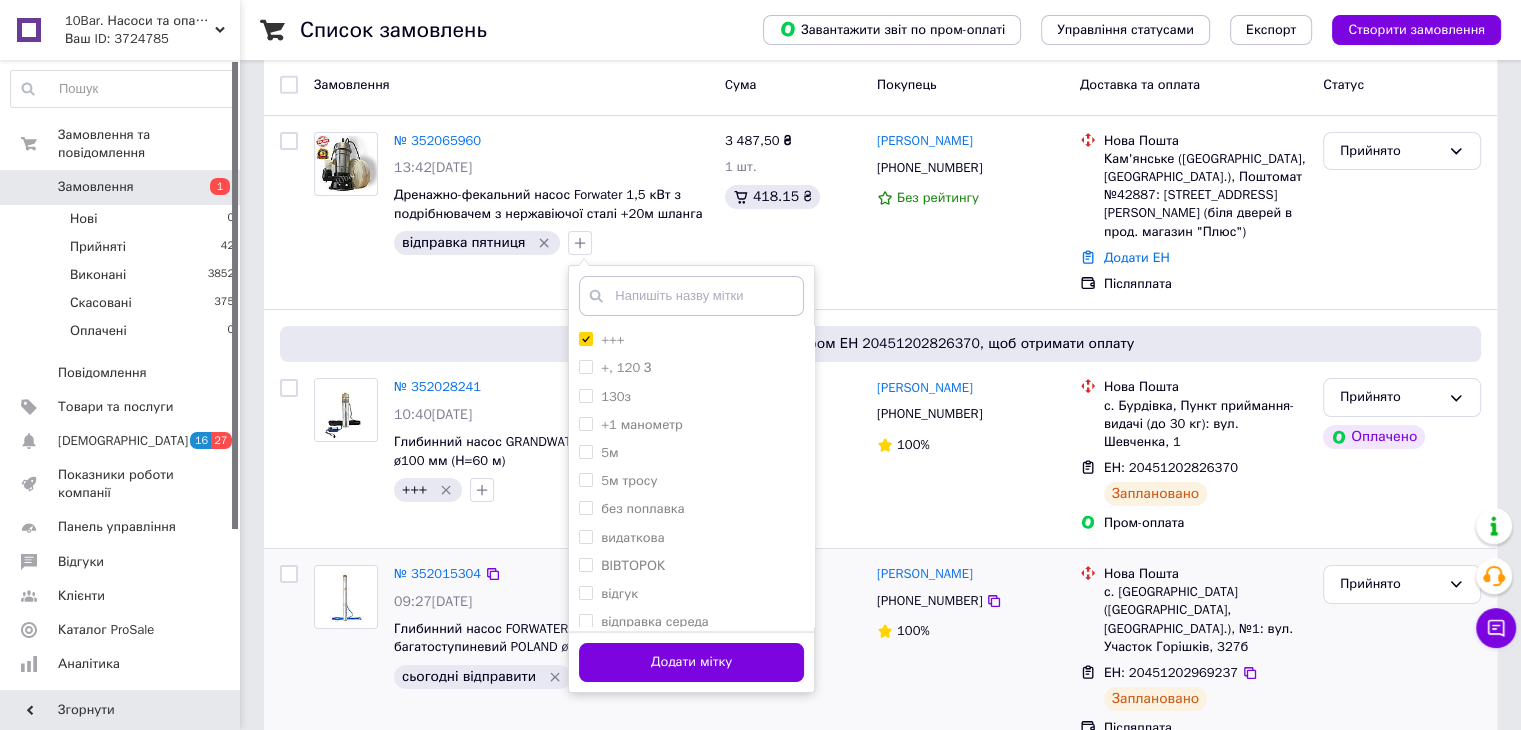 click on "Додати мітку" at bounding box center [691, 662] 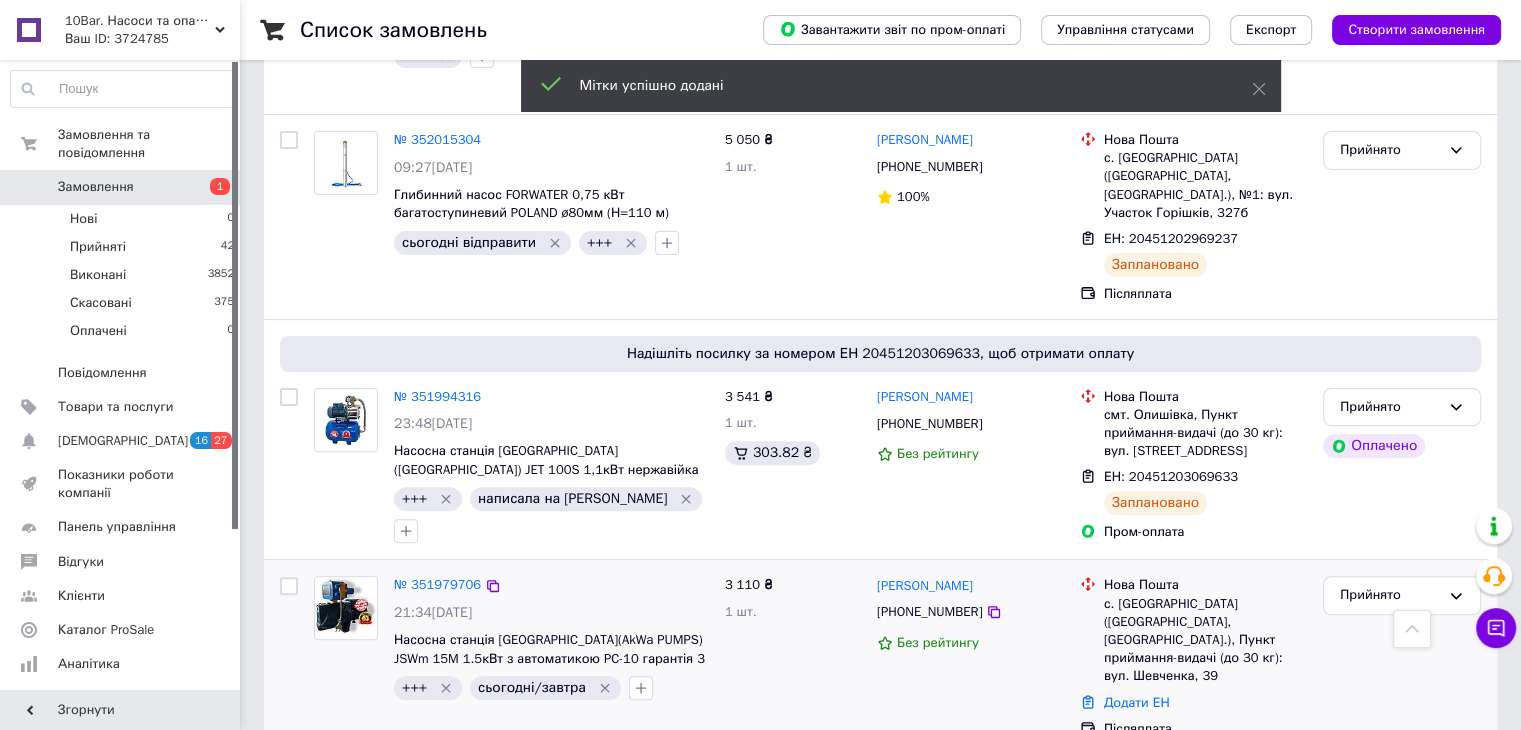 scroll, scrollTop: 600, scrollLeft: 0, axis: vertical 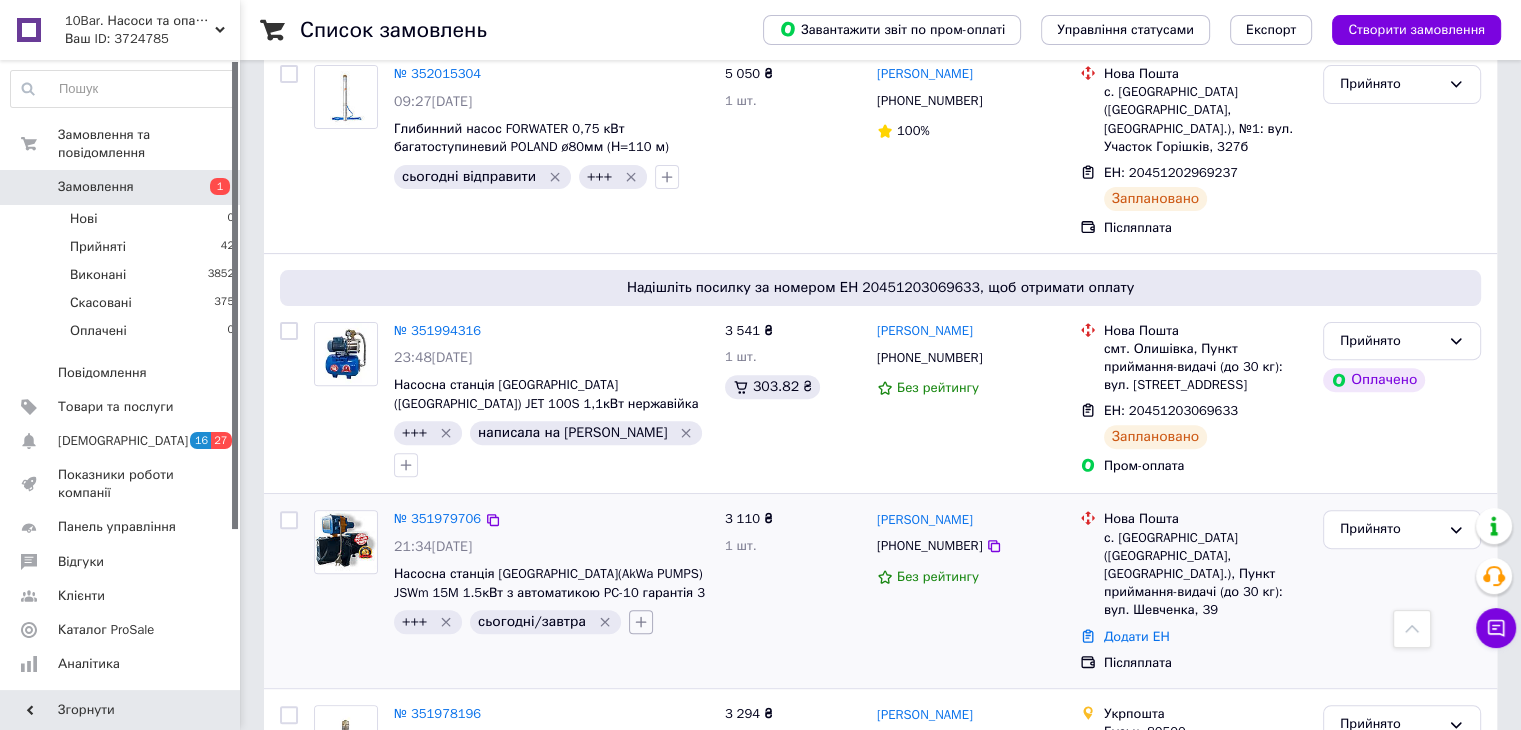 click 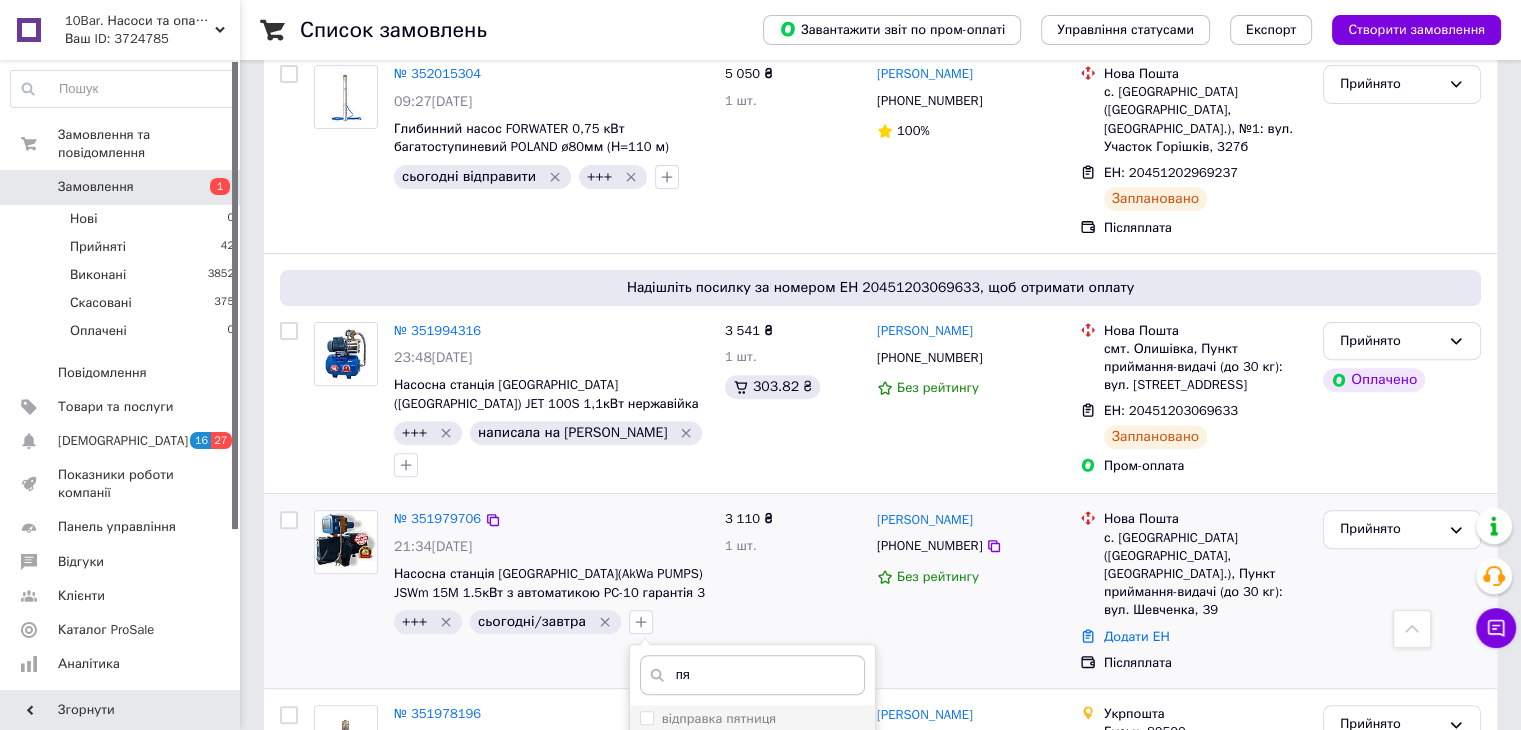 type on "пя" 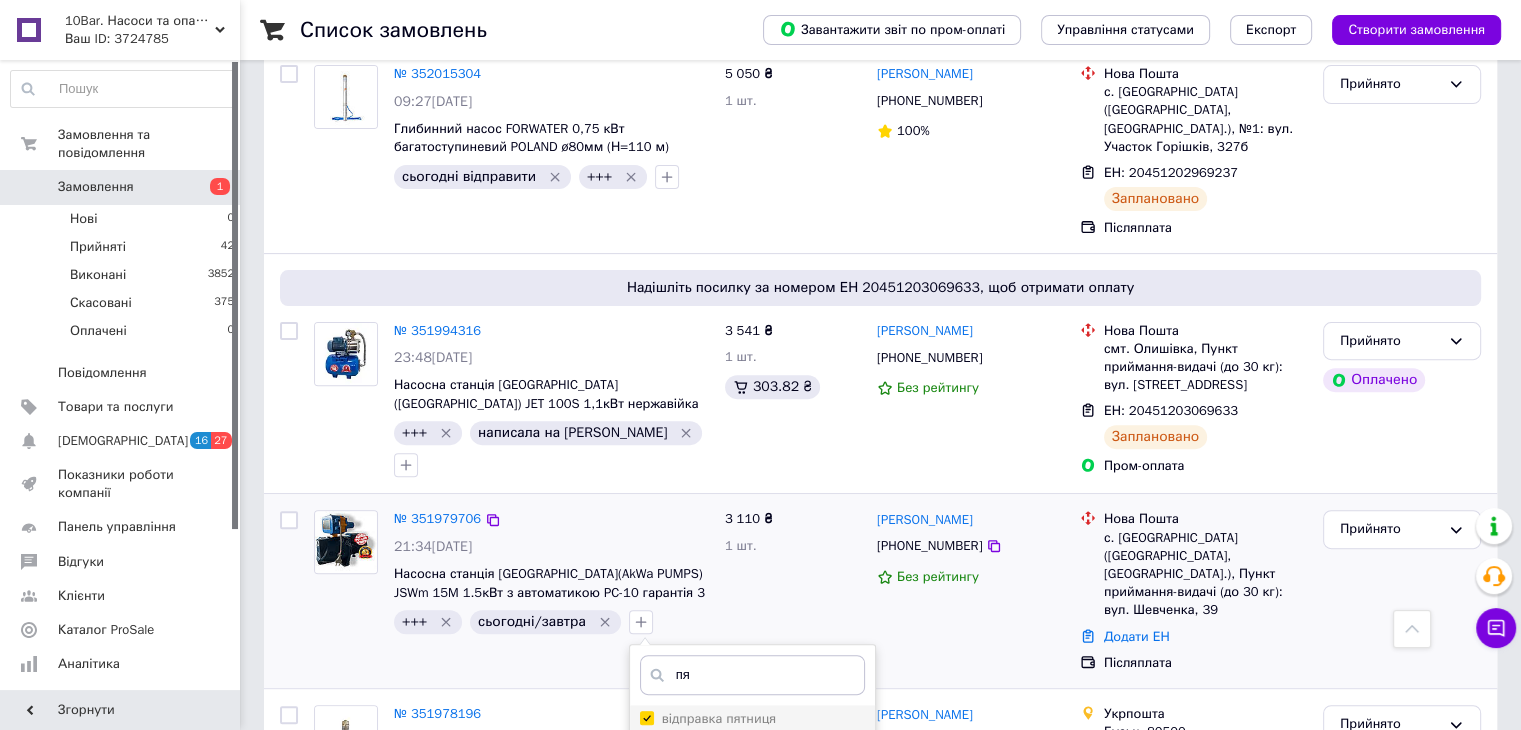 checkbox on "true" 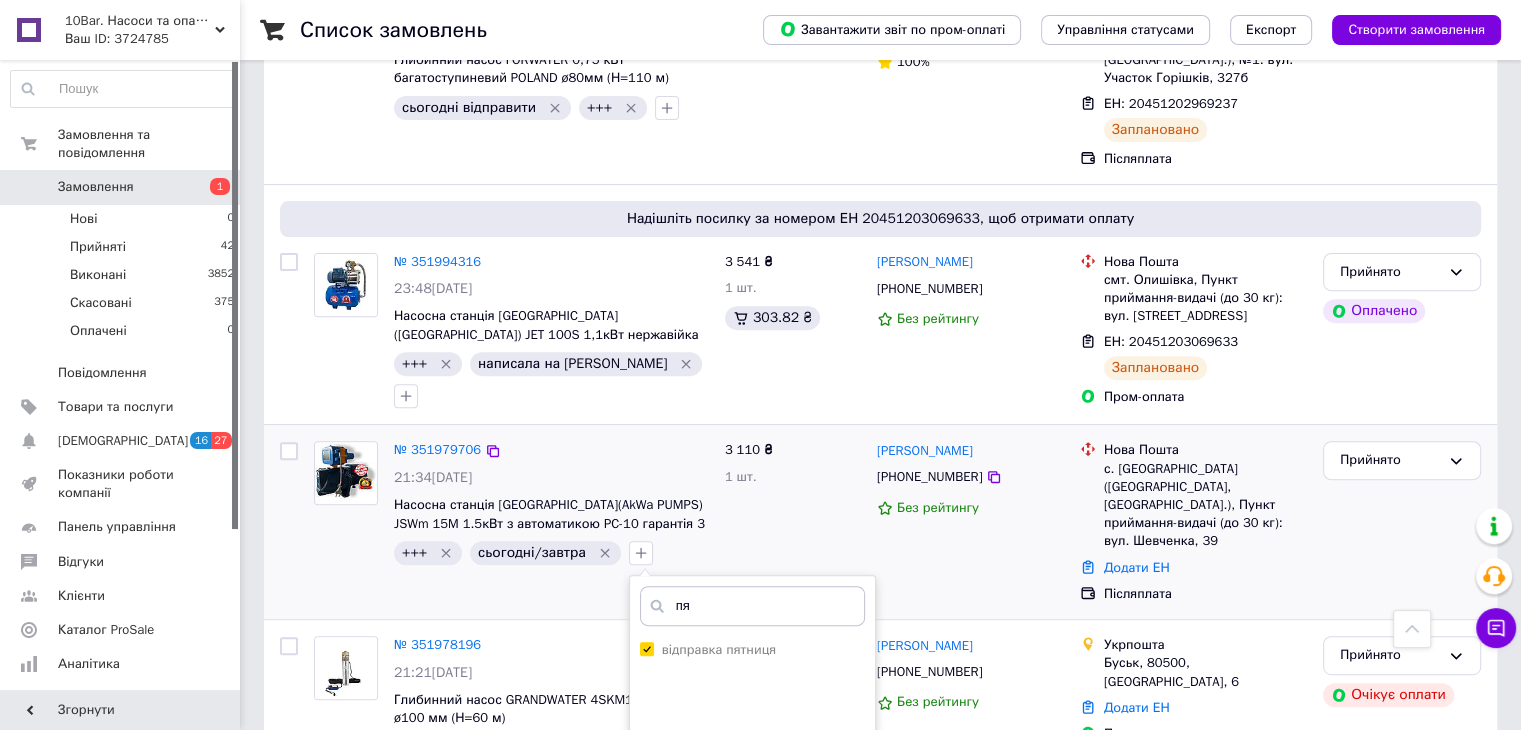 scroll, scrollTop: 800, scrollLeft: 0, axis: vertical 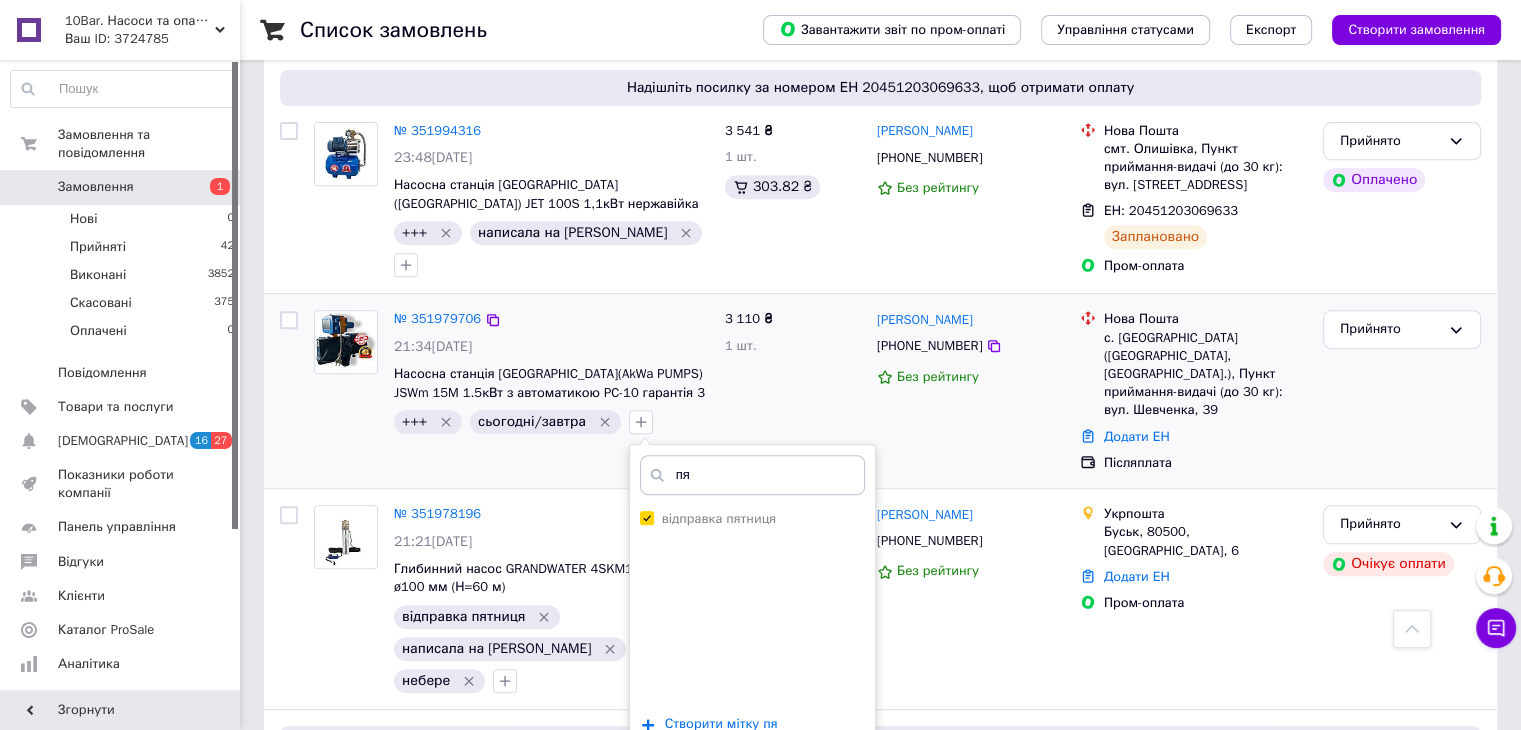 click on "Додати мітку" at bounding box center [752, 784] 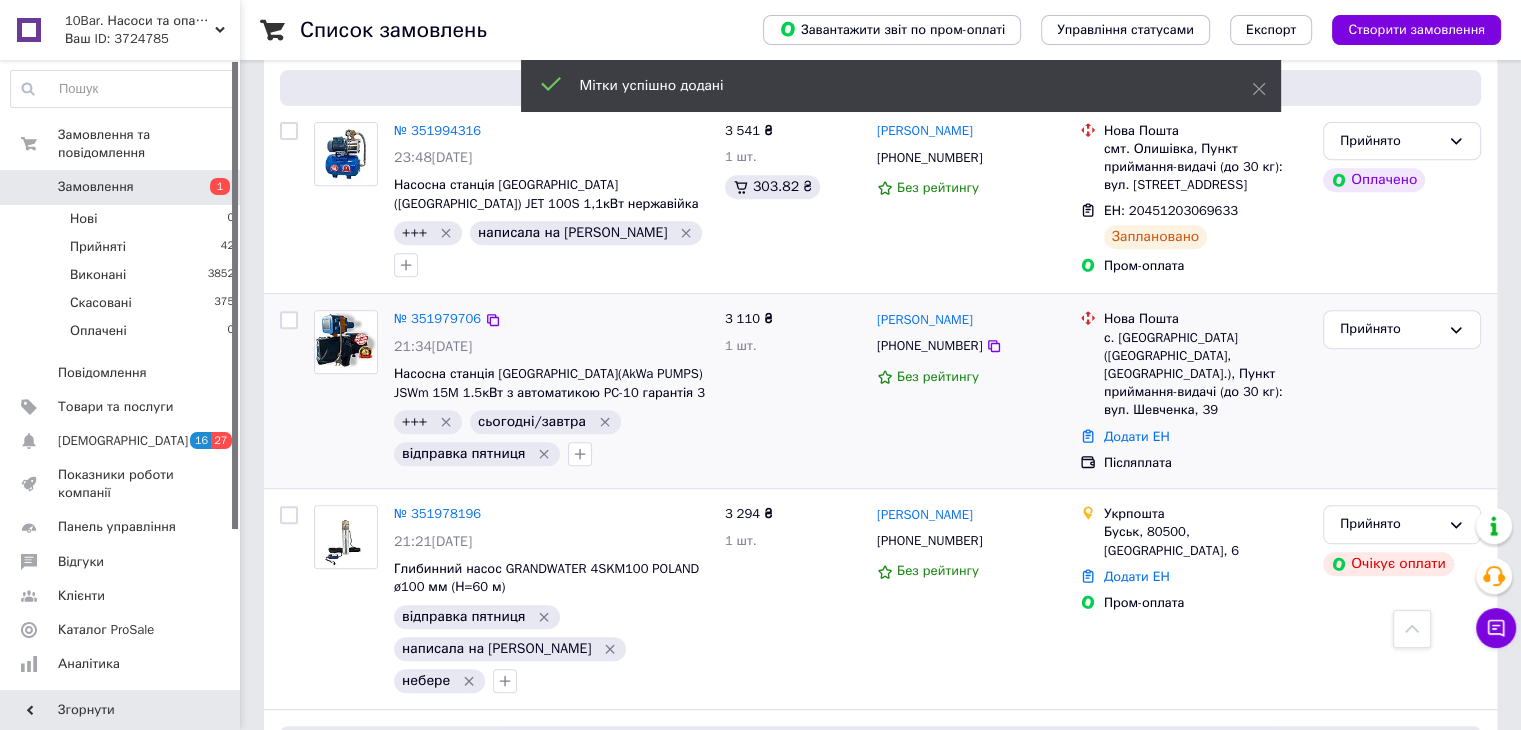 click 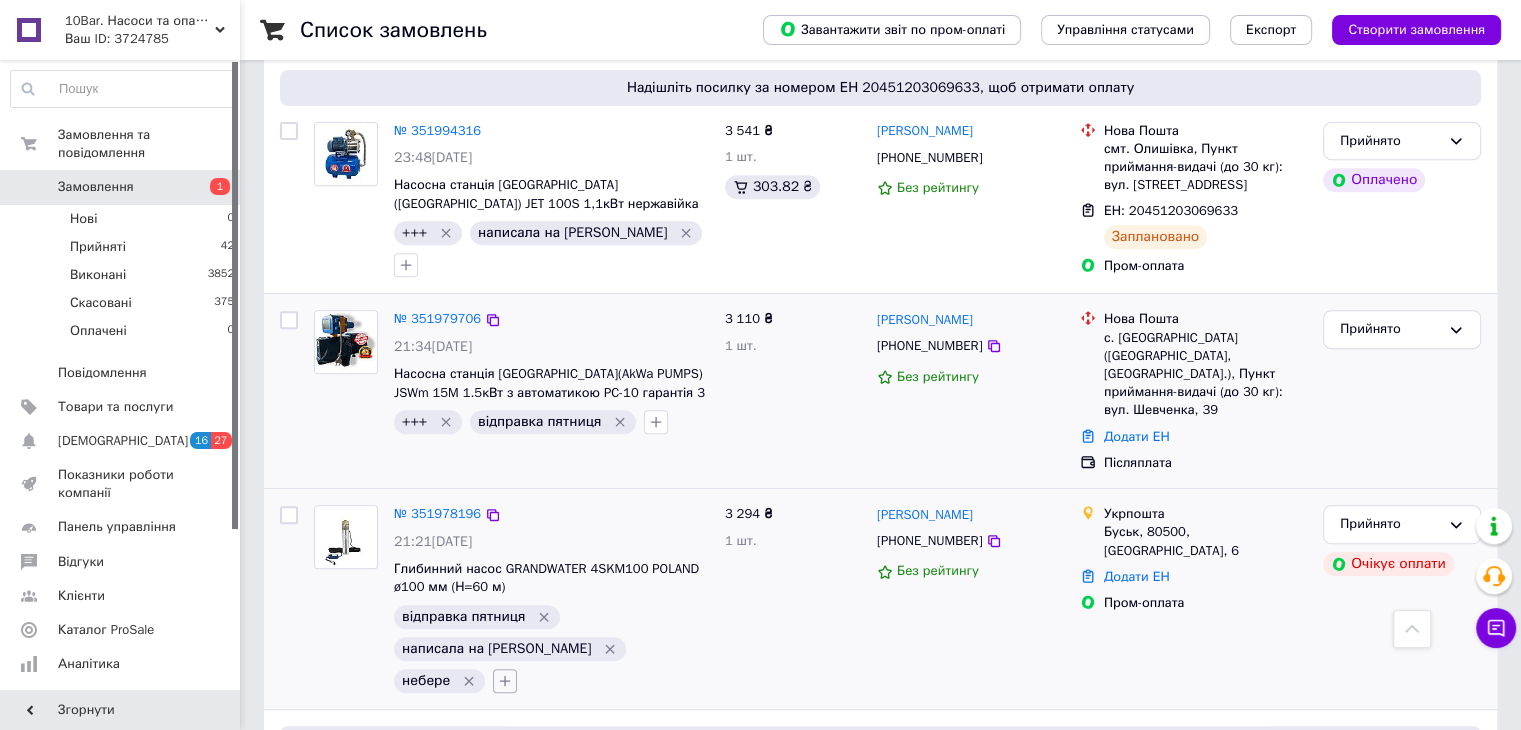 click 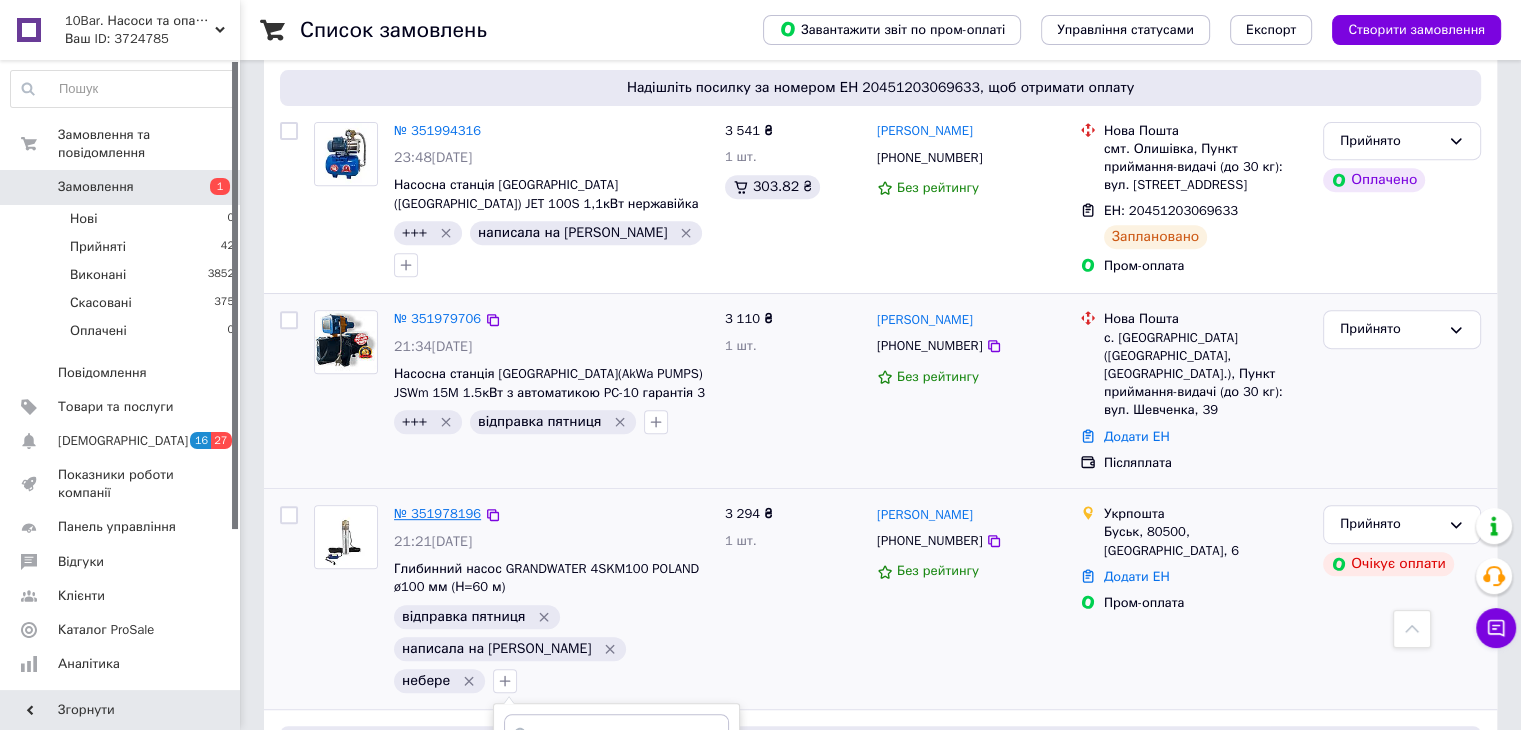 type on "при" 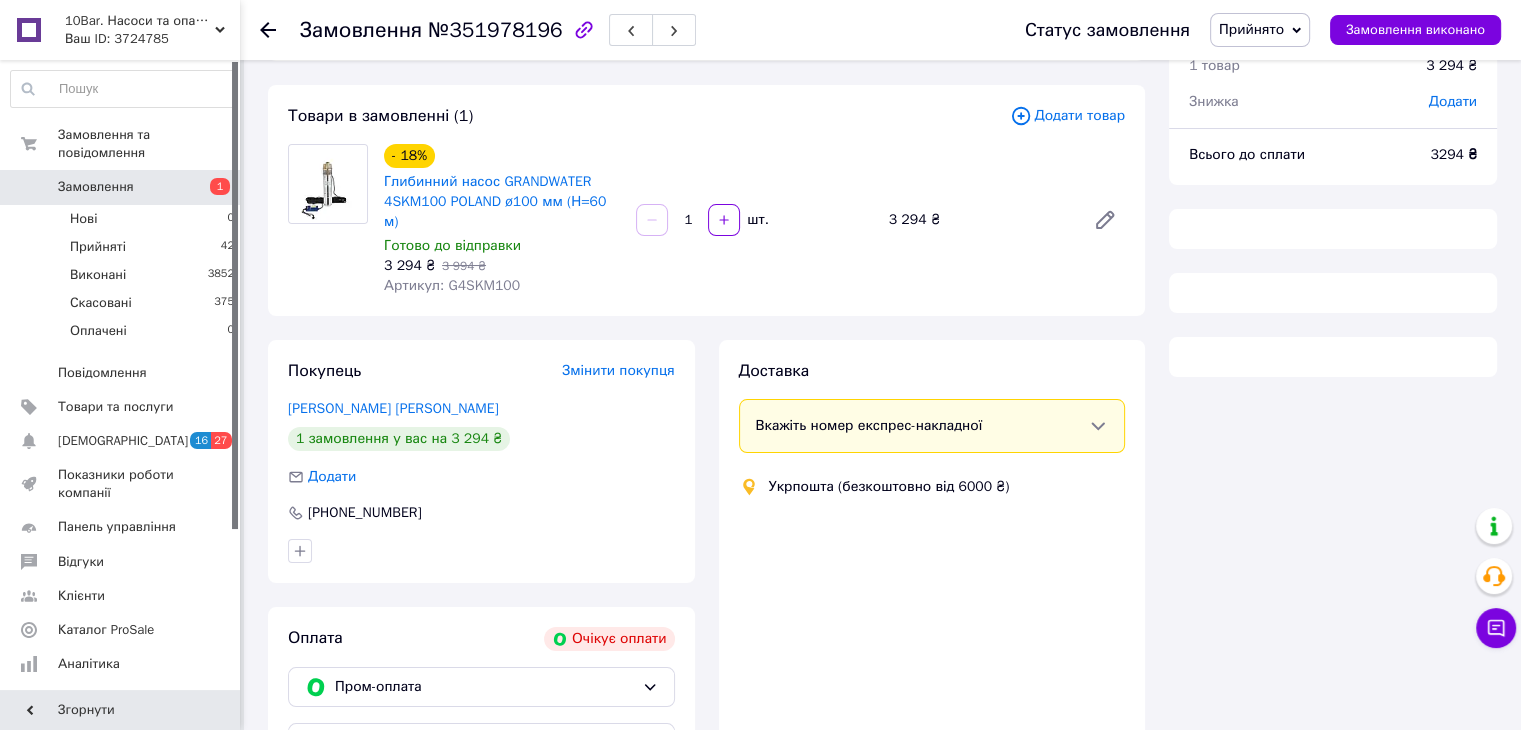 scroll, scrollTop: 278, scrollLeft: 0, axis: vertical 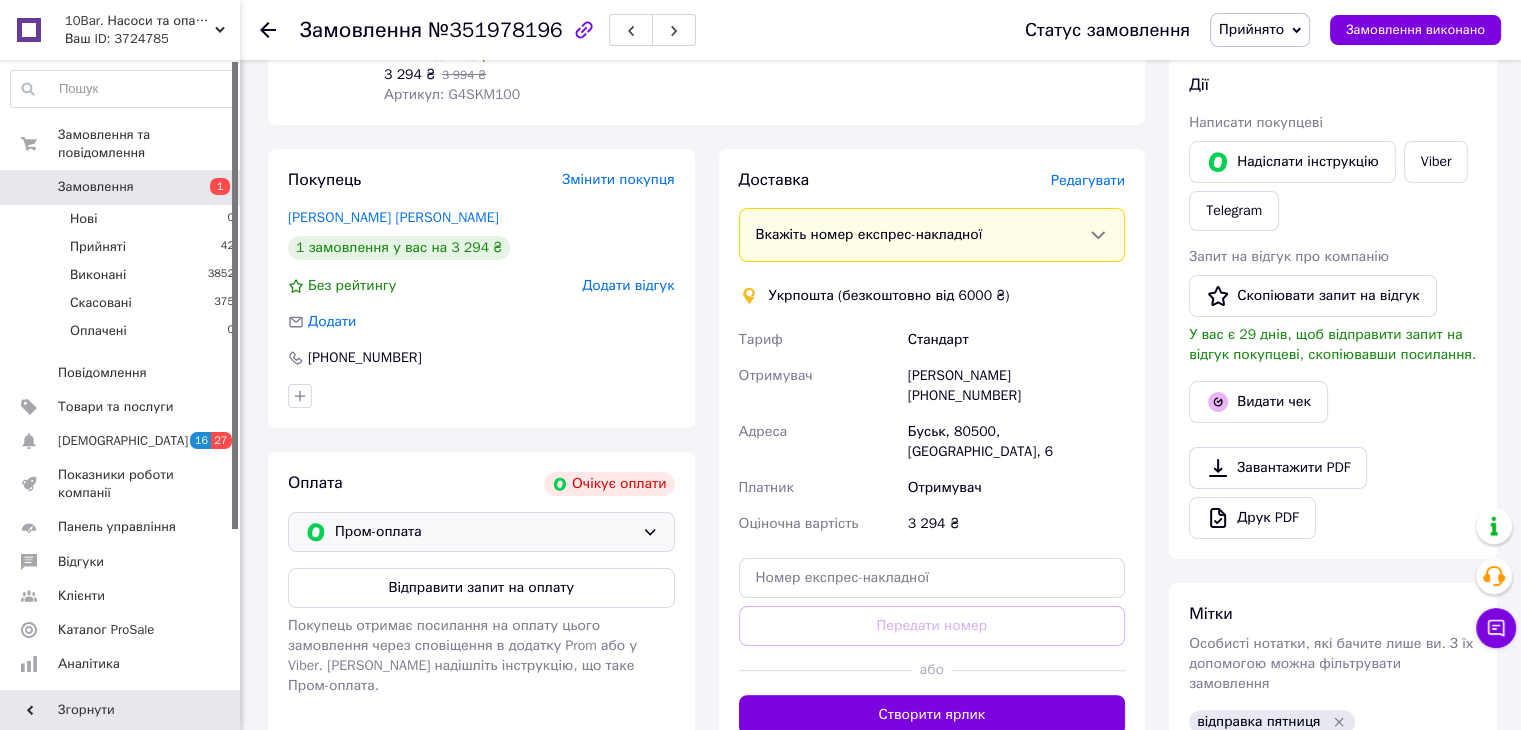 click on "Пром-оплата" at bounding box center [484, 532] 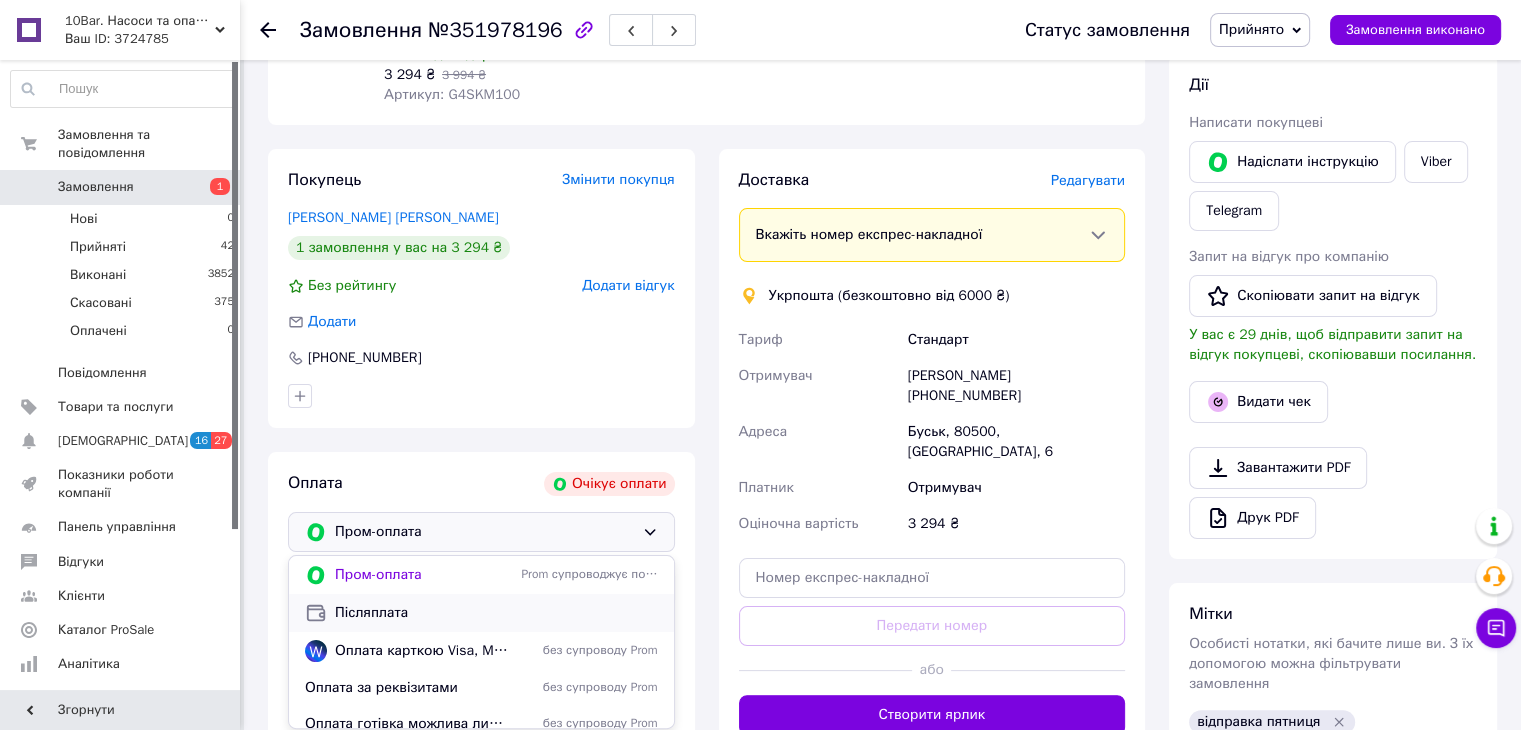 click on "Післяплата" at bounding box center (496, 613) 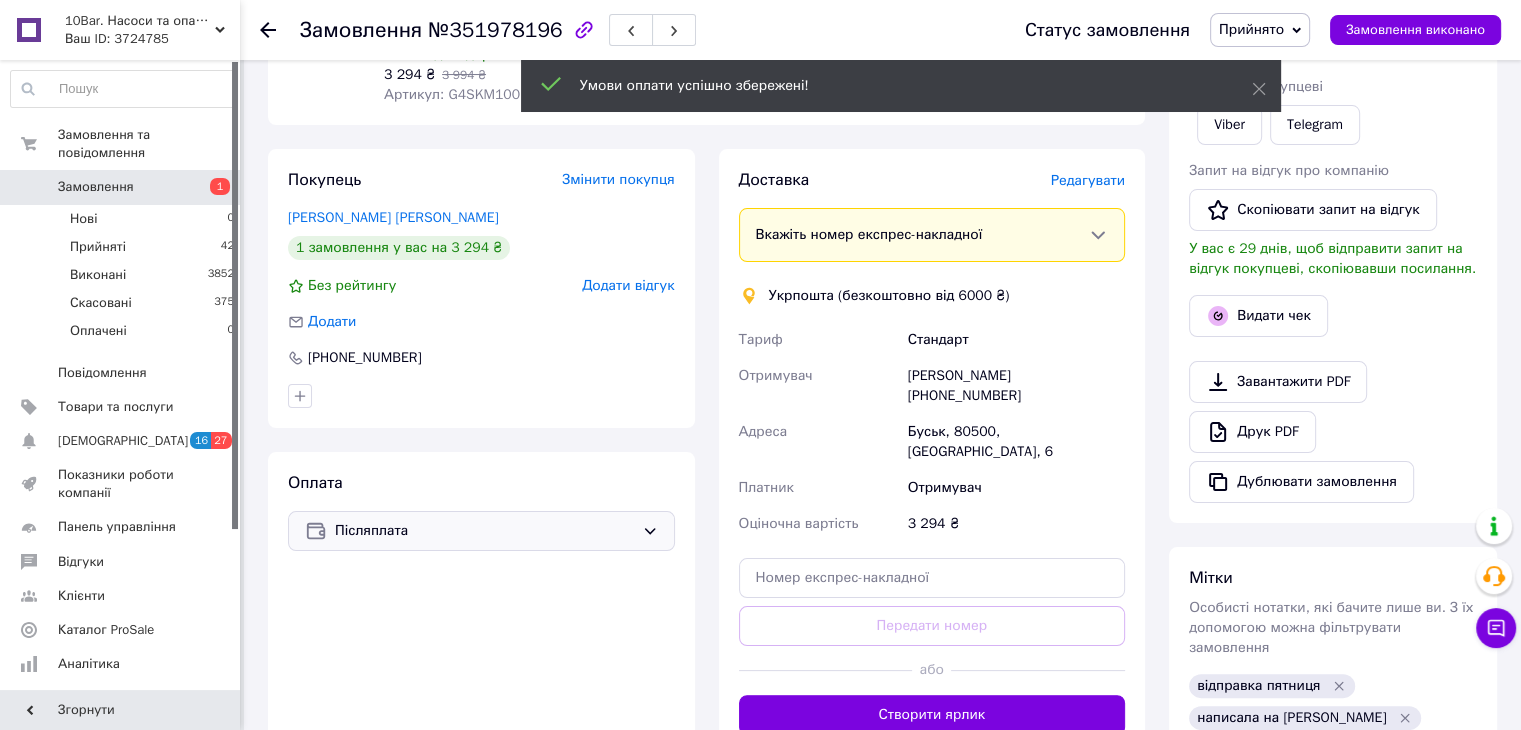 scroll, scrollTop: 224, scrollLeft: 0, axis: vertical 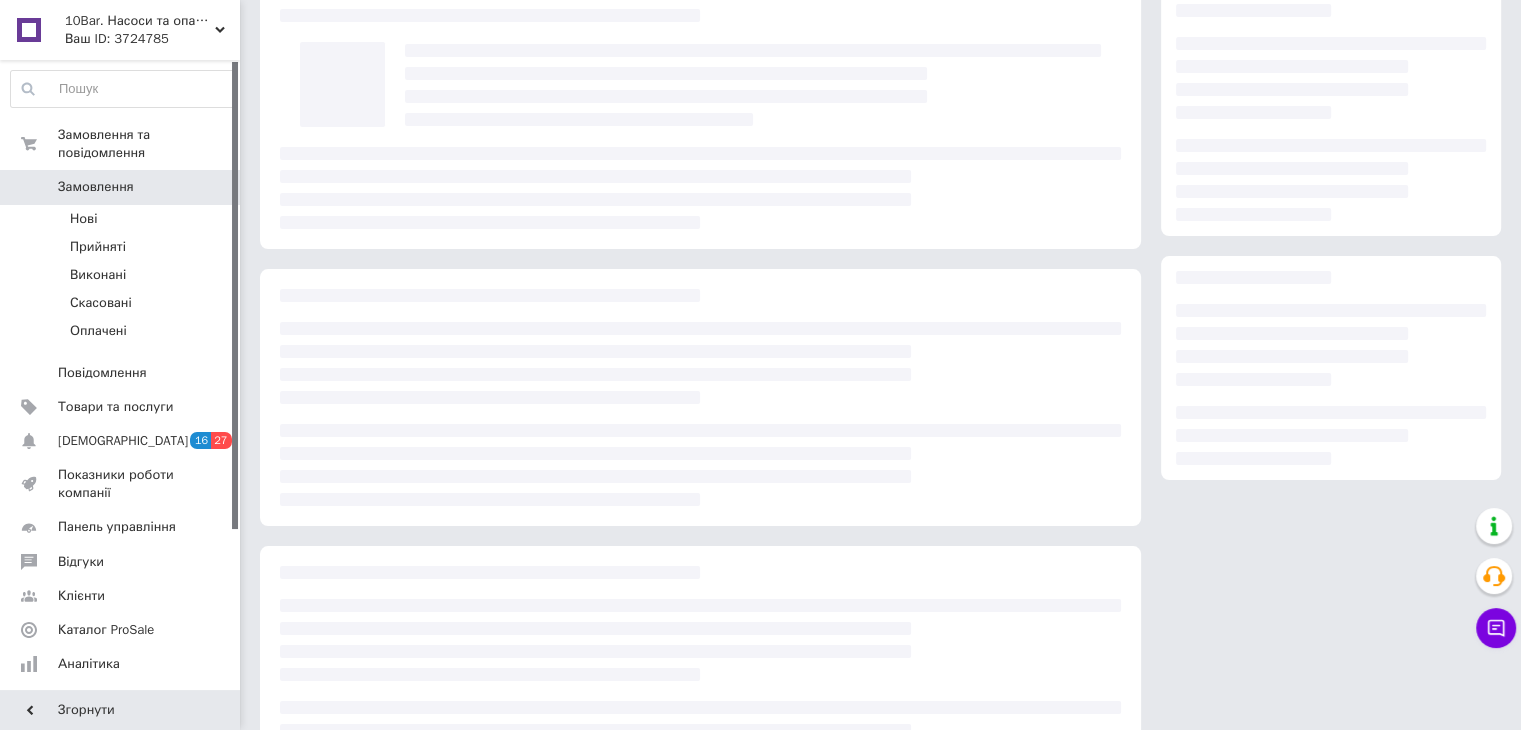 click on "Замовлення" at bounding box center (121, 187) 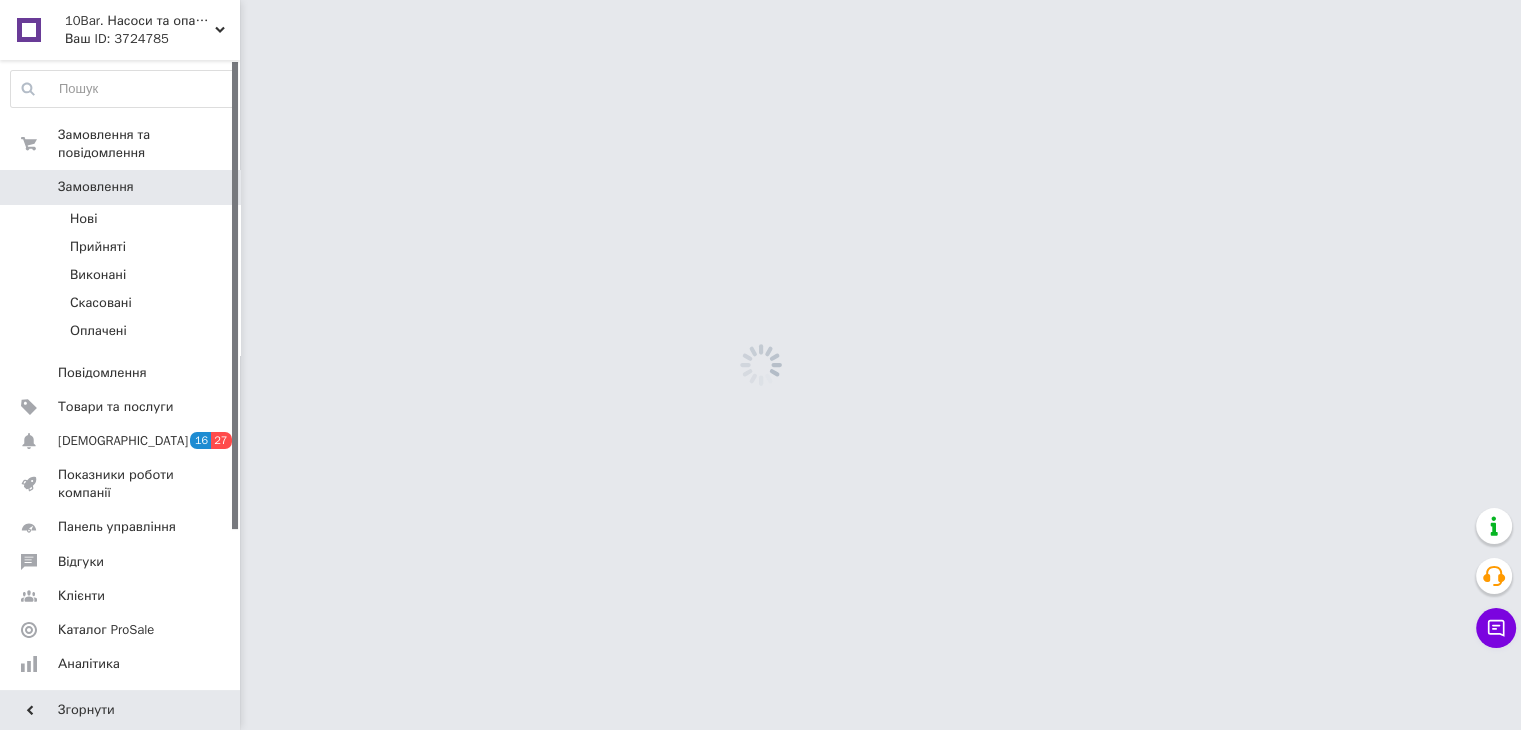 scroll, scrollTop: 0, scrollLeft: 0, axis: both 